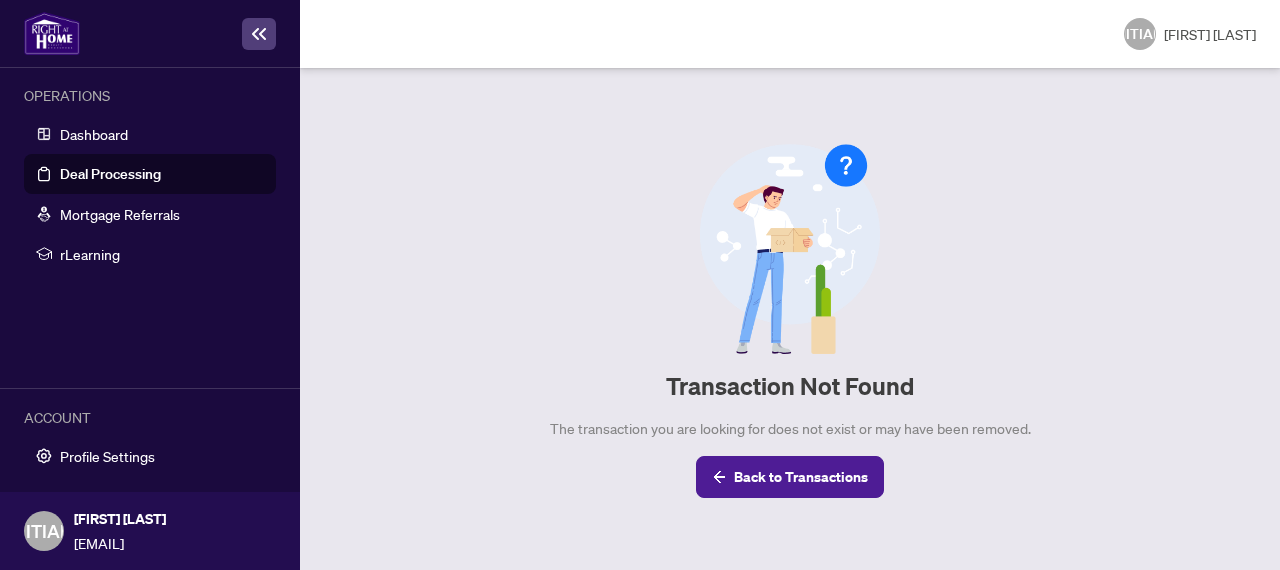 scroll, scrollTop: 0, scrollLeft: 0, axis: both 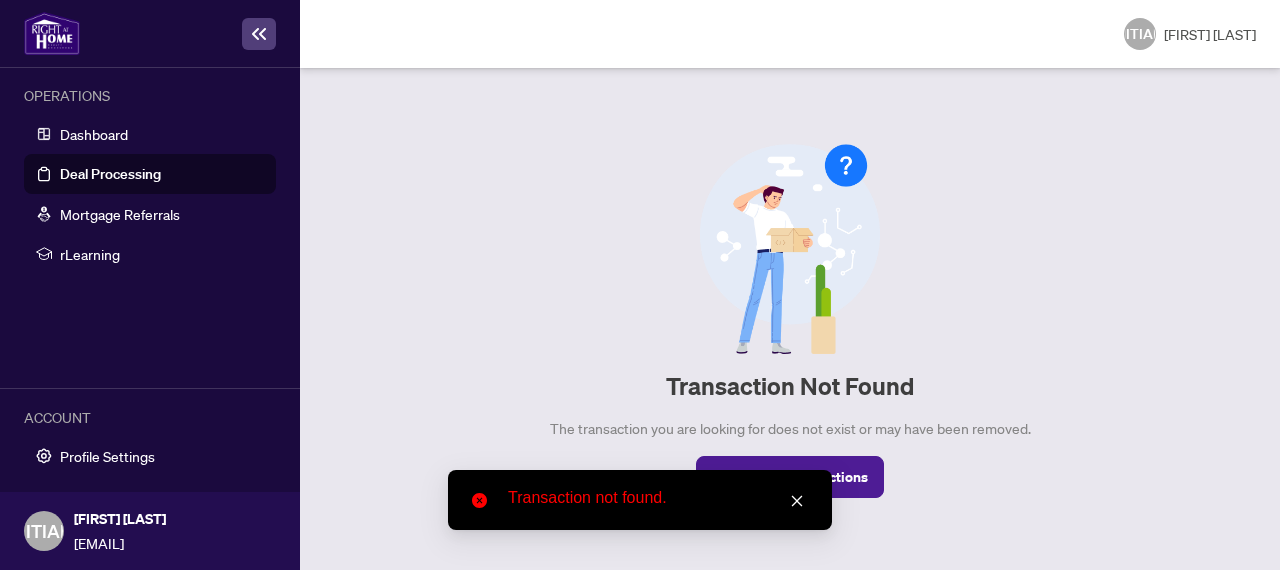 click on "Deal Processing" at bounding box center [110, 174] 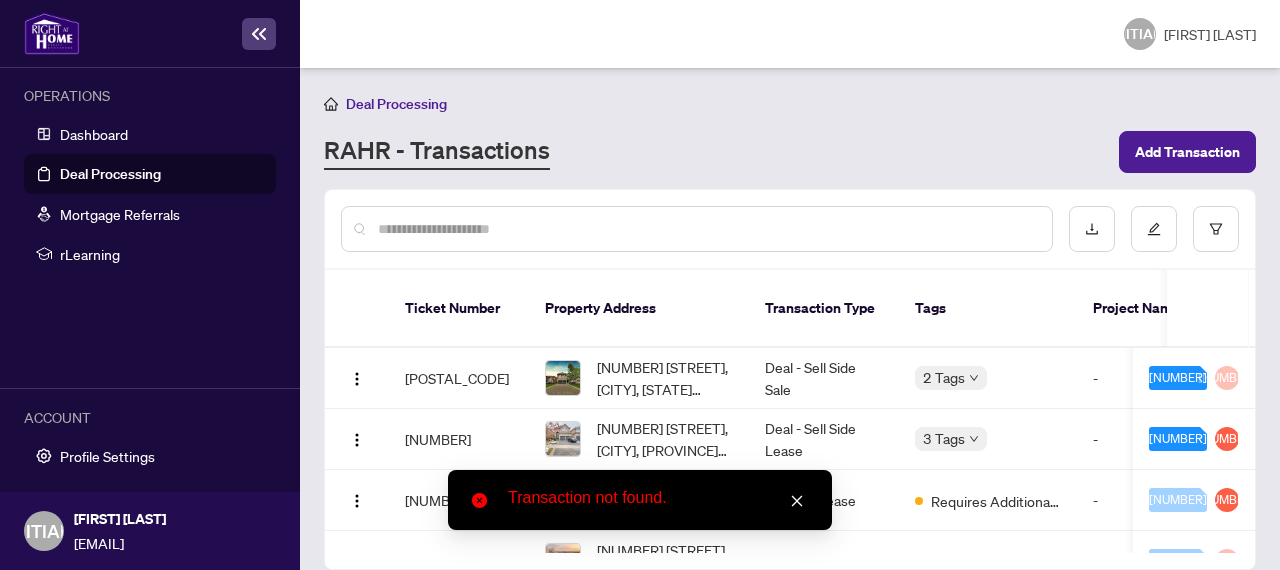 click at bounding box center [797, 501] 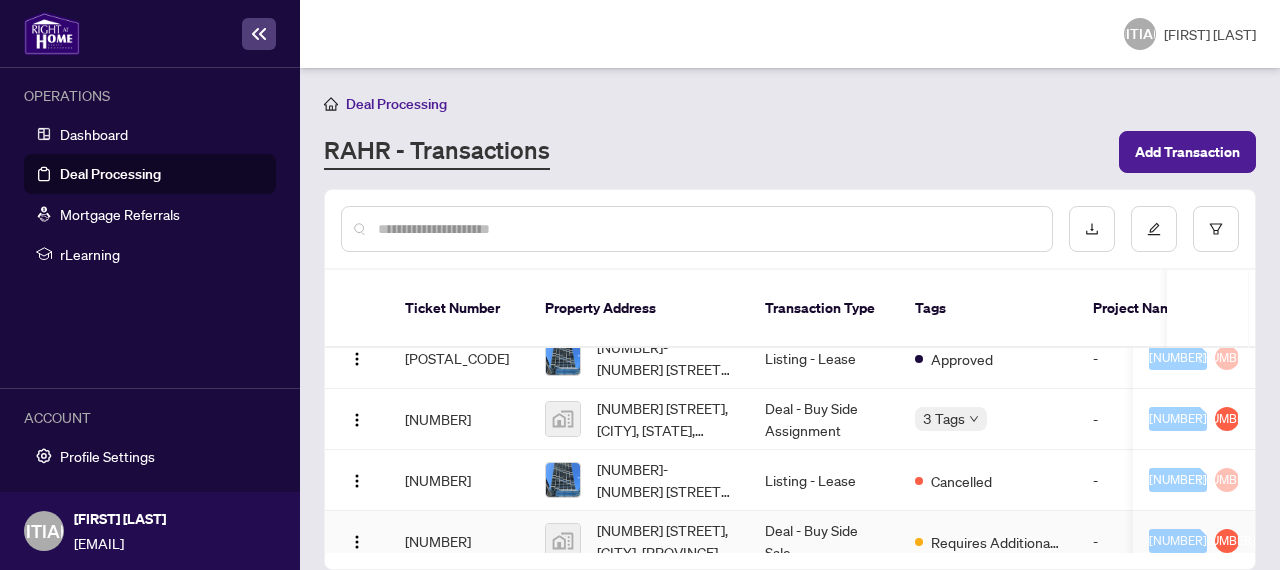 scroll, scrollTop: 1021, scrollLeft: 0, axis: vertical 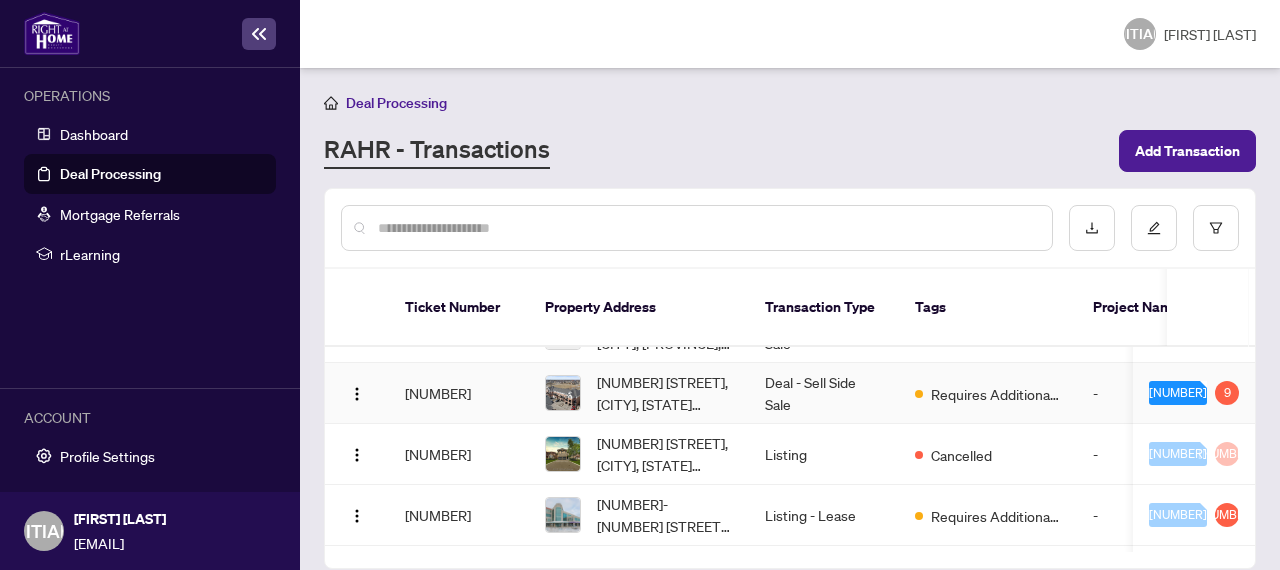 click on "Deal - Sell Side Sale" at bounding box center (824, 393) 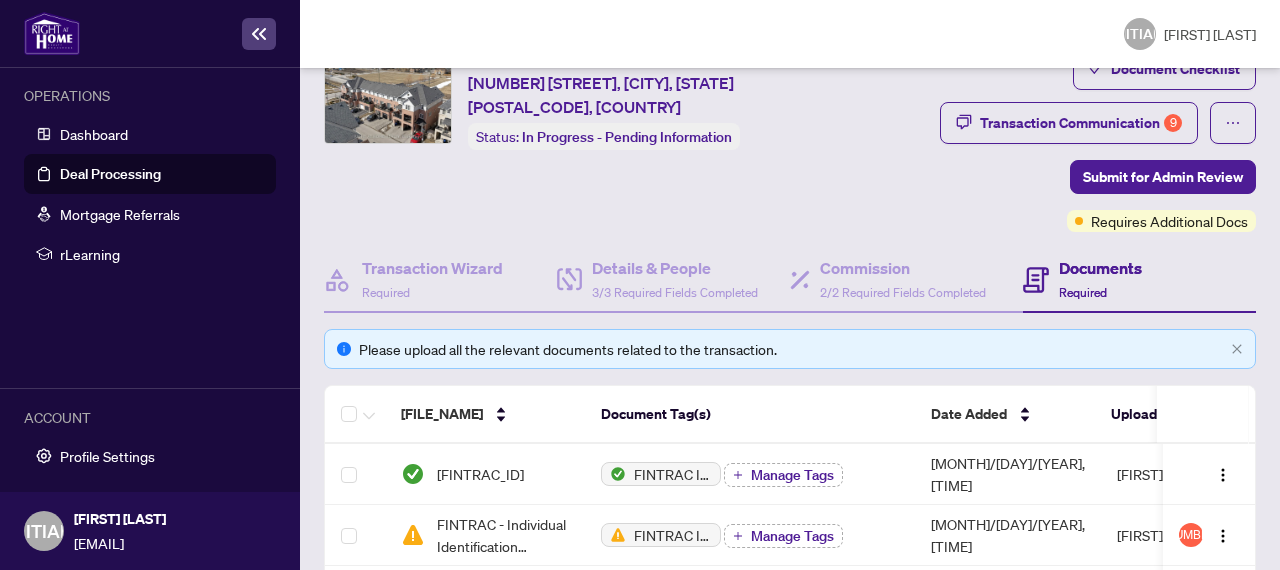 scroll, scrollTop: 0, scrollLeft: 0, axis: both 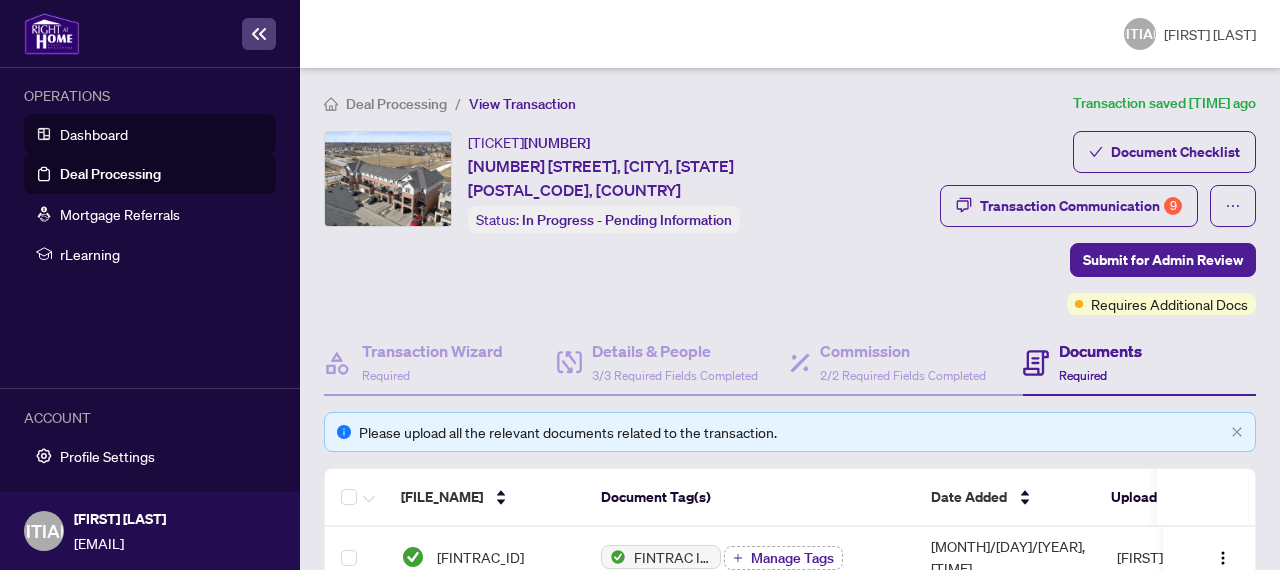 click on "Dashboard" at bounding box center (94, 134) 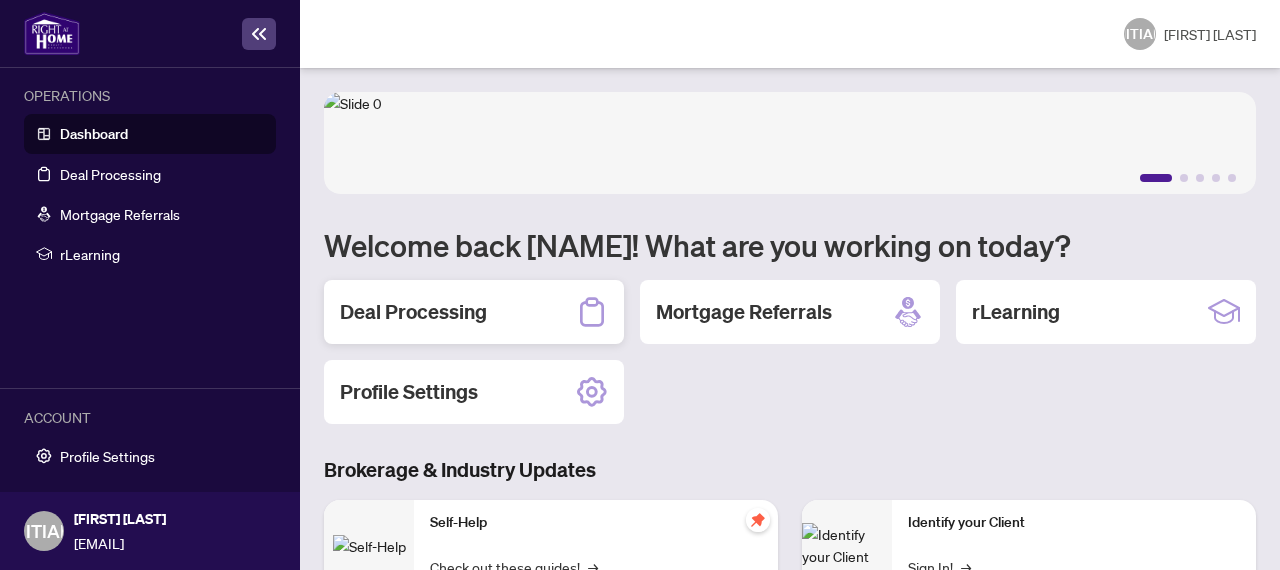 click on "Deal Processing" at bounding box center (474, 312) 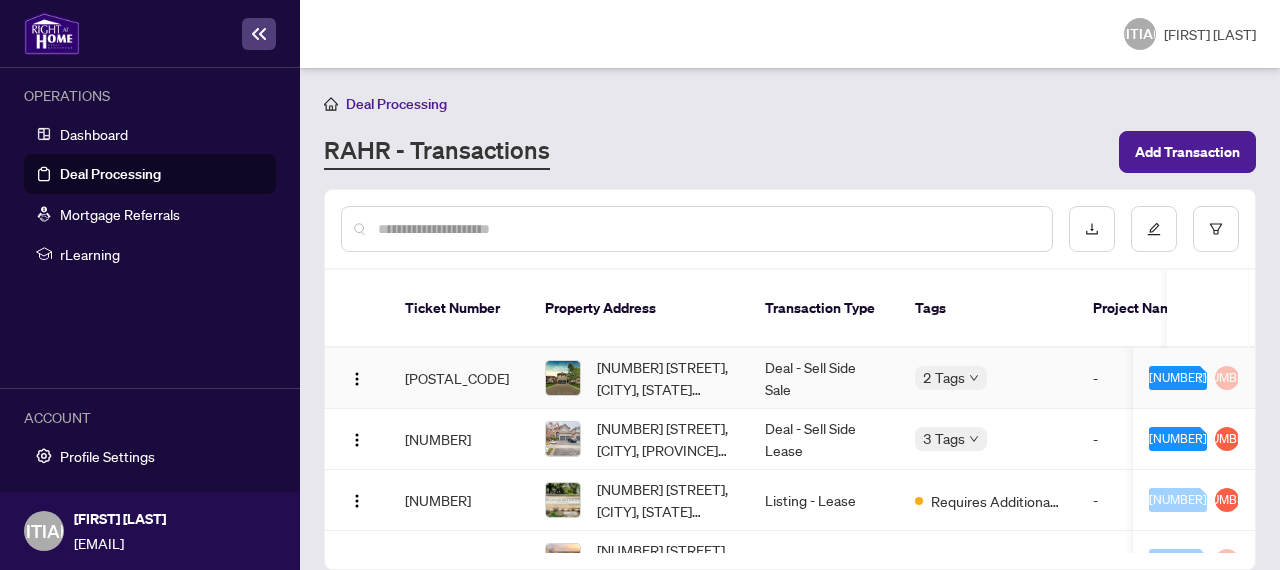 click on "Deal - Sell Side Sale" at bounding box center (824, 378) 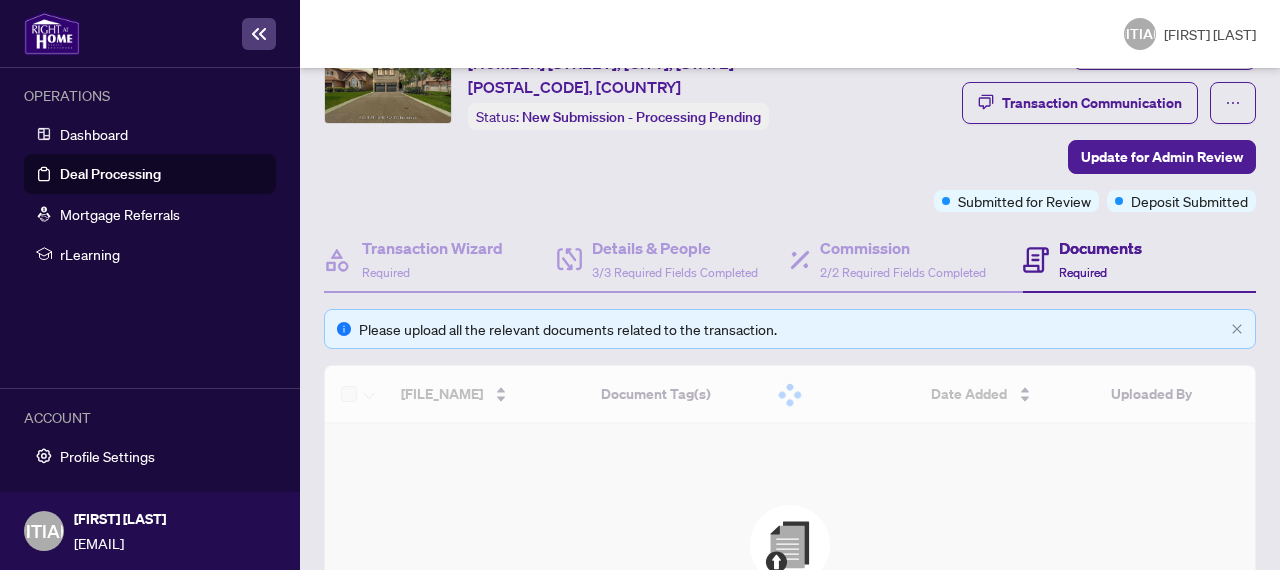 scroll, scrollTop: 346, scrollLeft: 0, axis: vertical 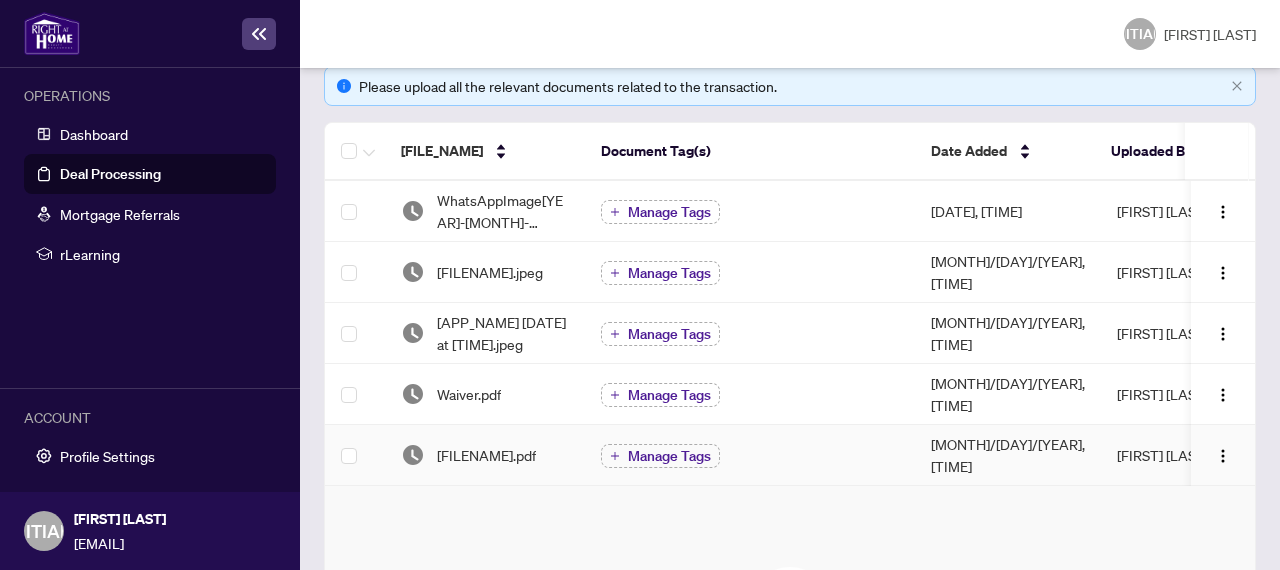click on "[FILENAME].pdf" at bounding box center [485, 455] 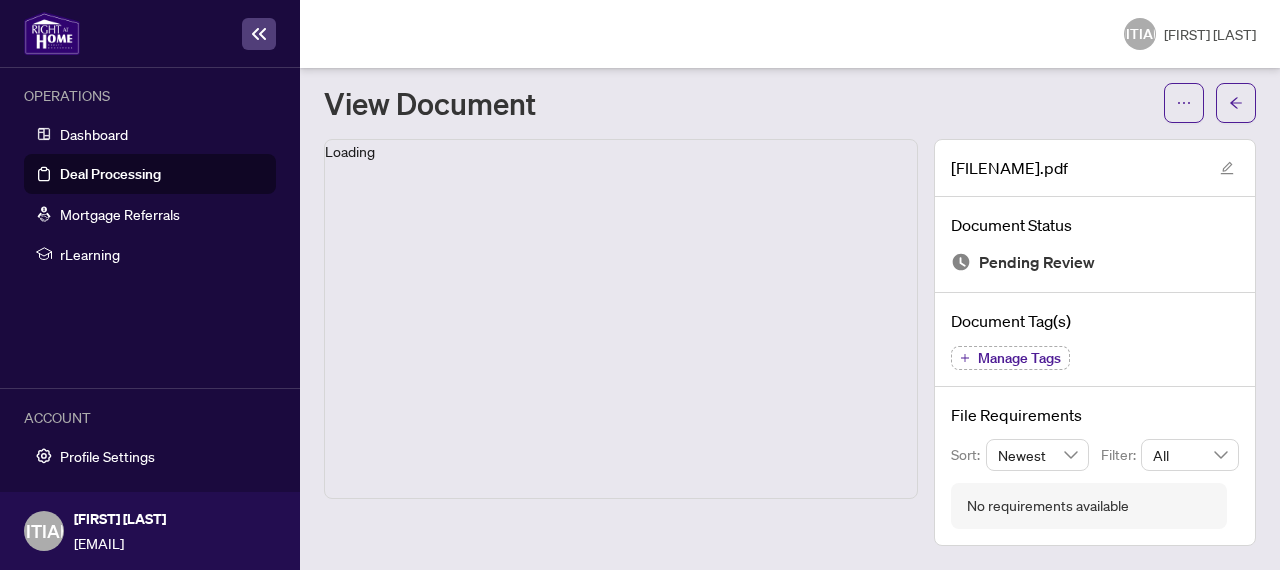 scroll, scrollTop: 0, scrollLeft: 0, axis: both 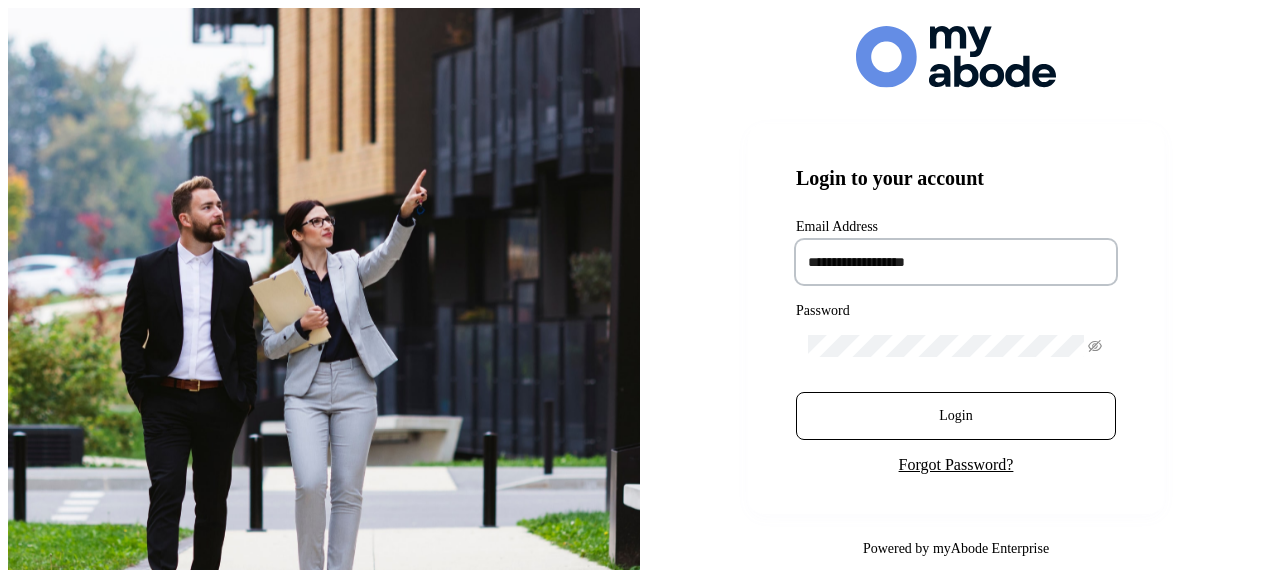 click at bounding box center (956, 262) 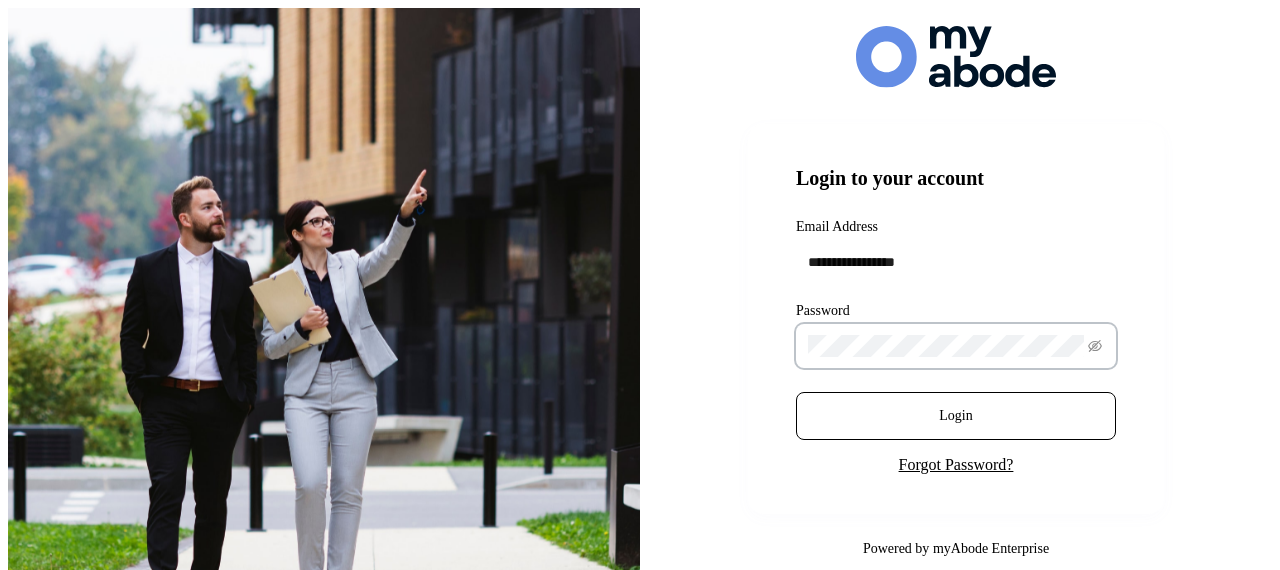 click on "Login" at bounding box center [956, 416] 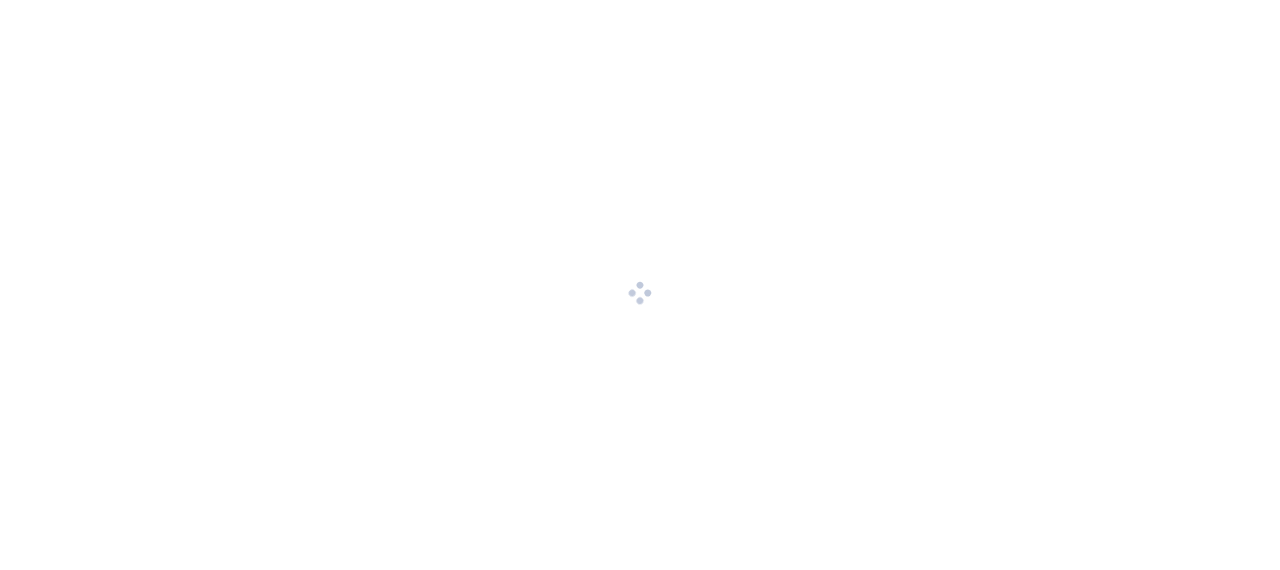 scroll, scrollTop: 0, scrollLeft: 0, axis: both 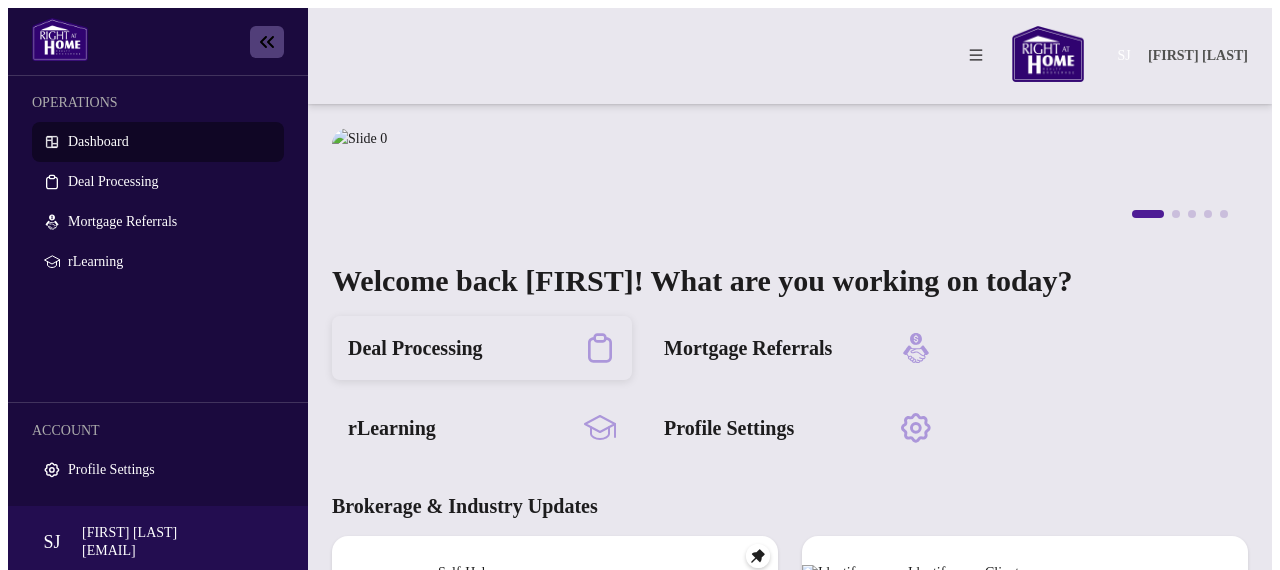 click on "Deal Processing" at bounding box center (482, 348) 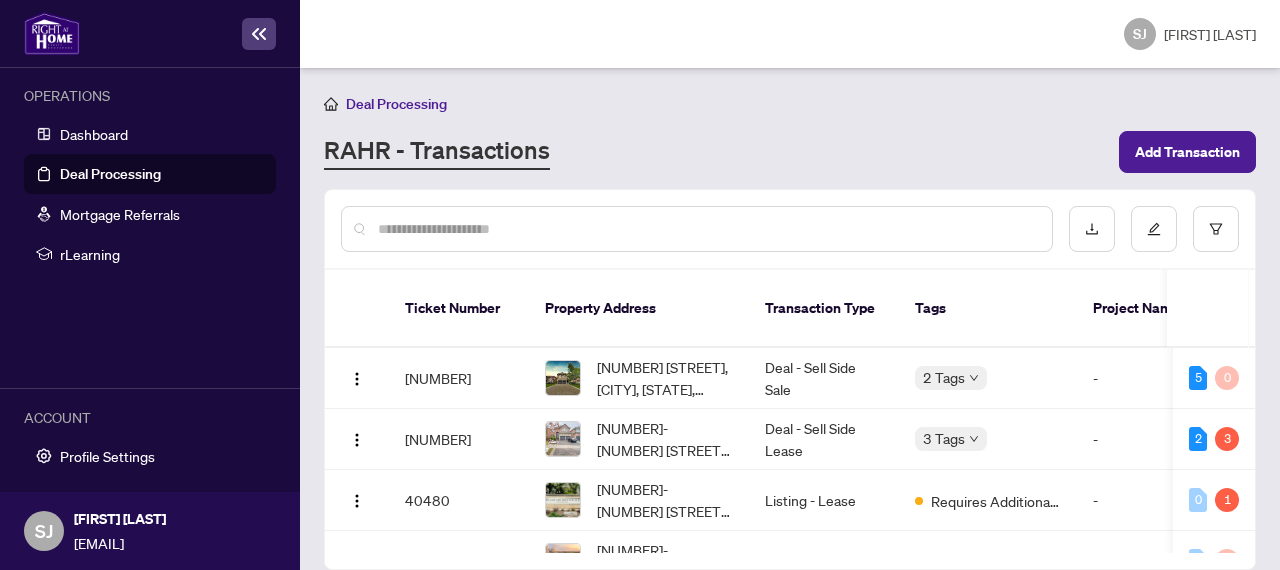 scroll, scrollTop: 1, scrollLeft: 0, axis: vertical 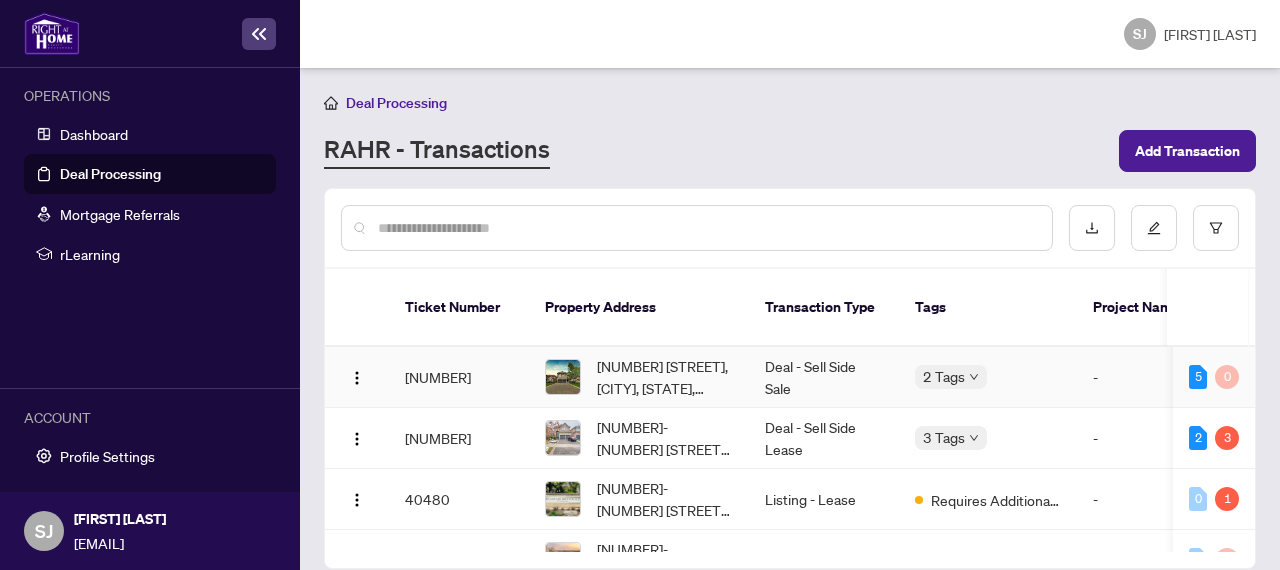 click on "Deal - Sell Side Sale" at bounding box center [824, 377] 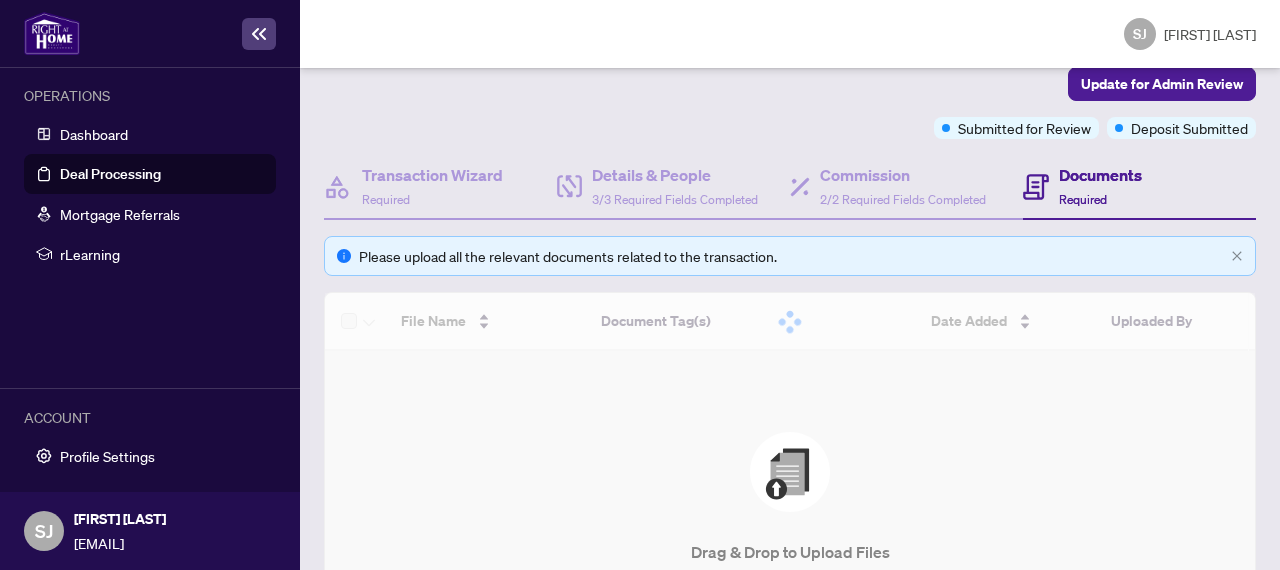 scroll, scrollTop: 350, scrollLeft: 0, axis: vertical 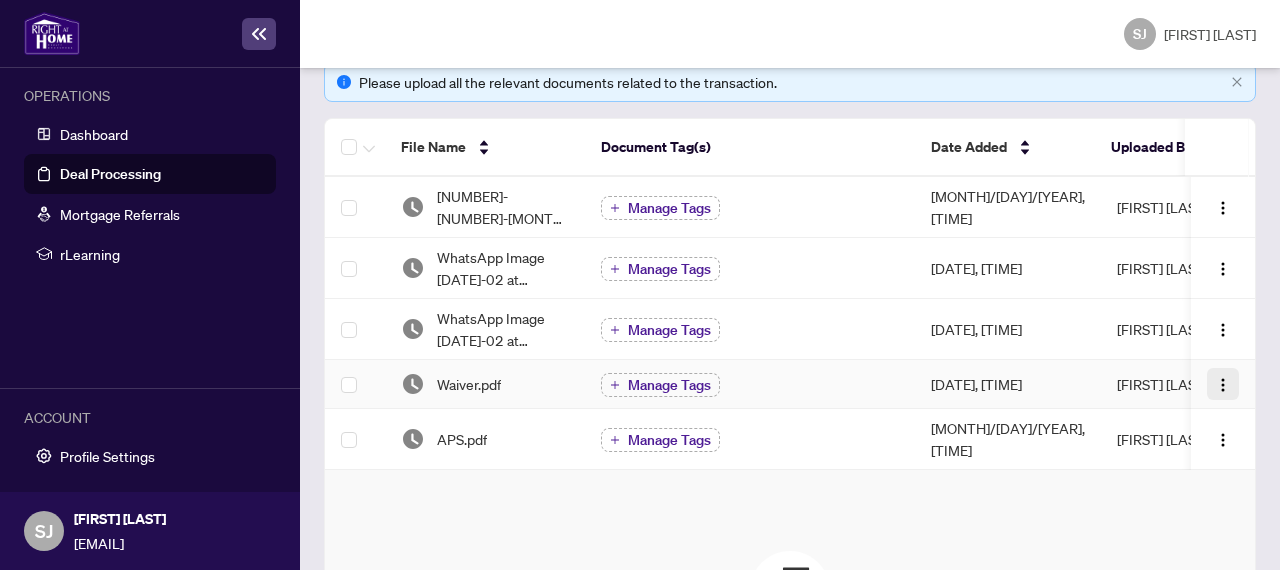 click at bounding box center [1223, 385] 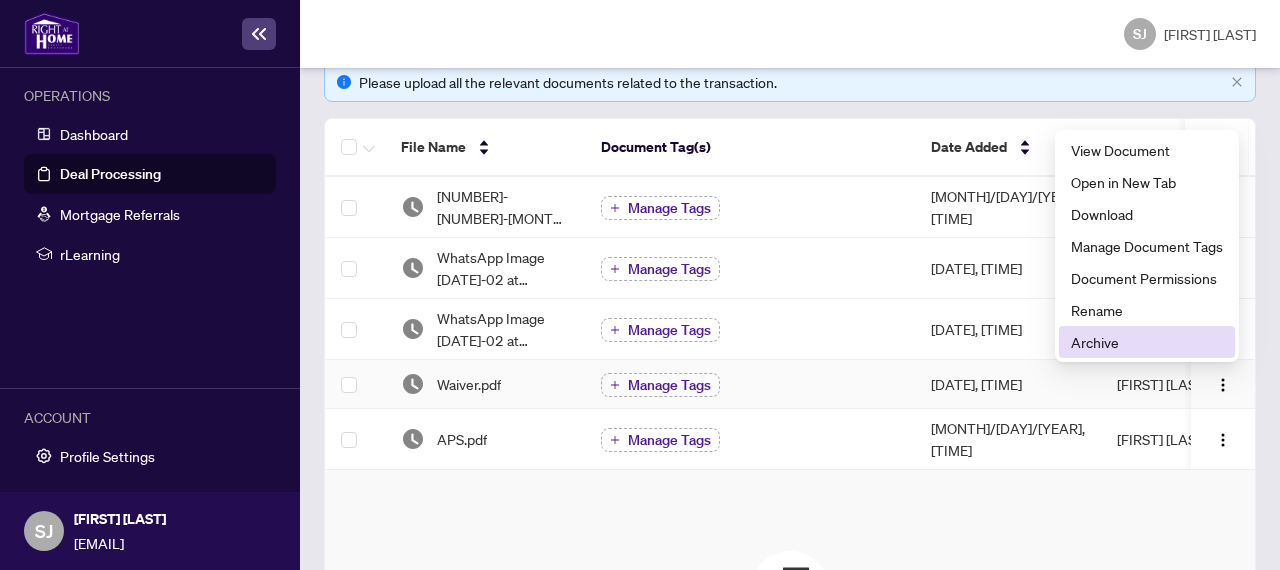 click on "Archive" at bounding box center (1147, 342) 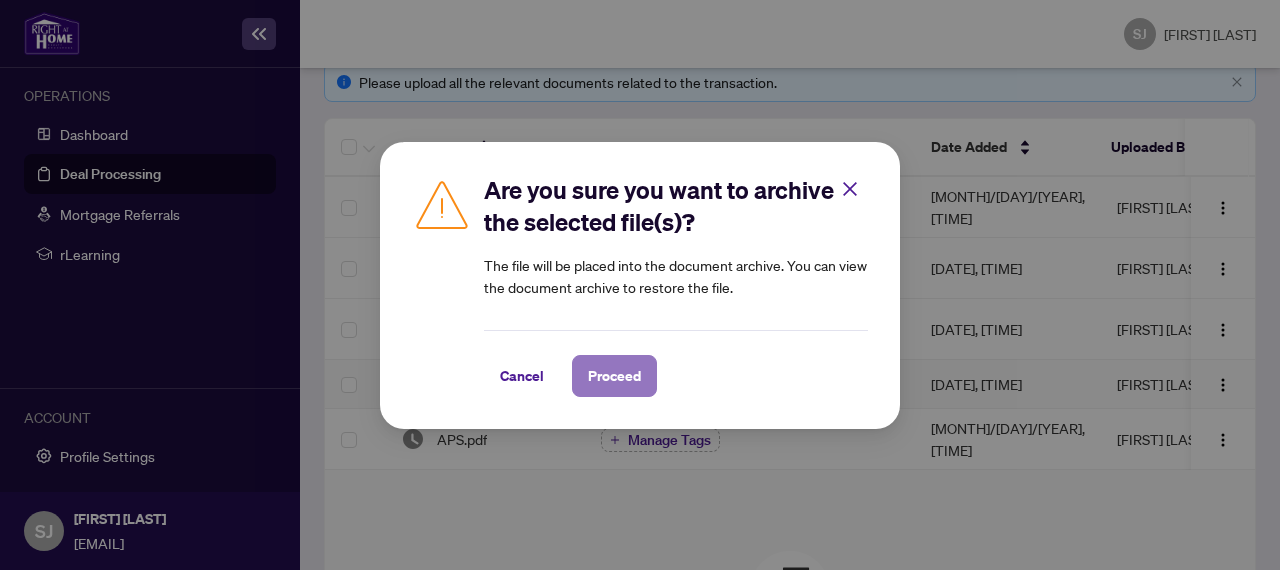 click on "Proceed" at bounding box center [614, 376] 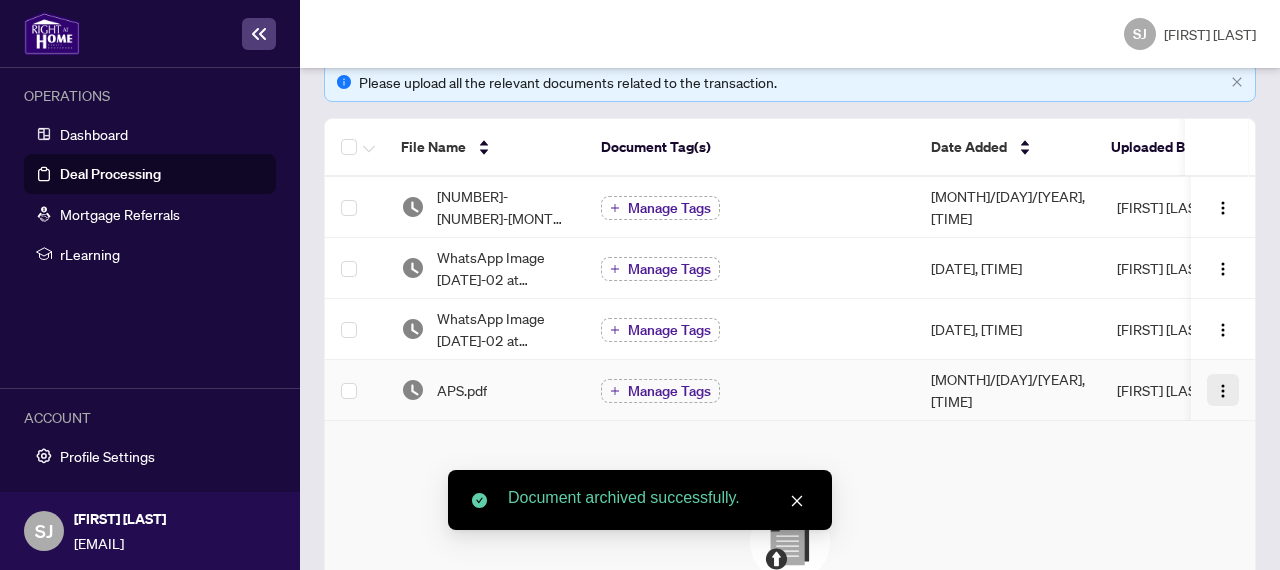 click at bounding box center [1223, 391] 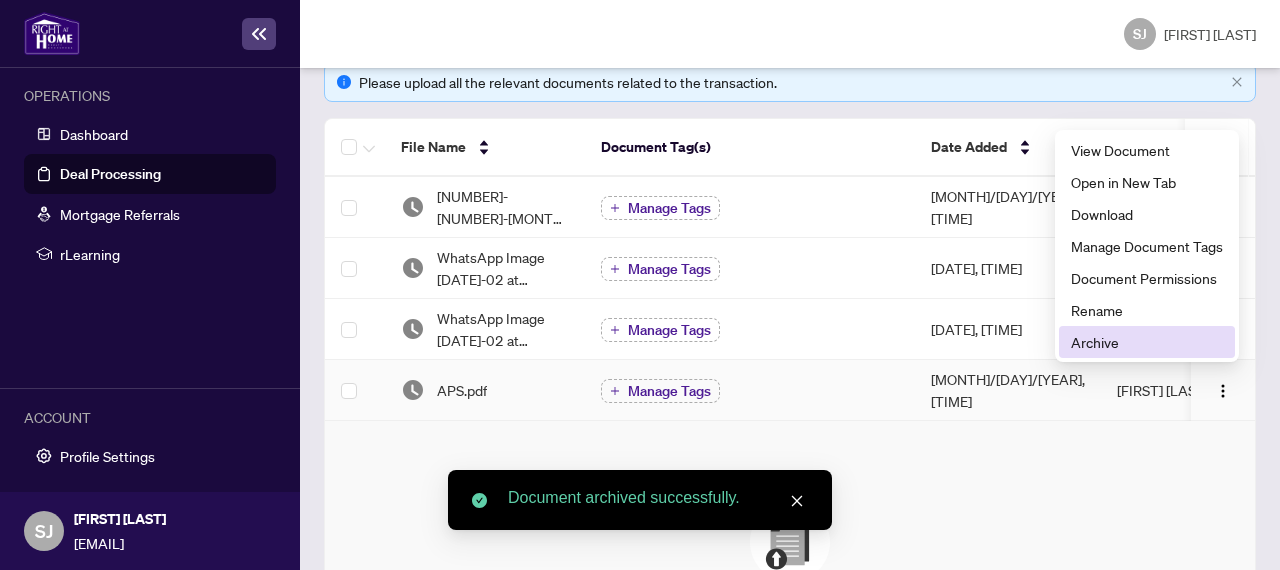 click on "Archive" at bounding box center (1147, 342) 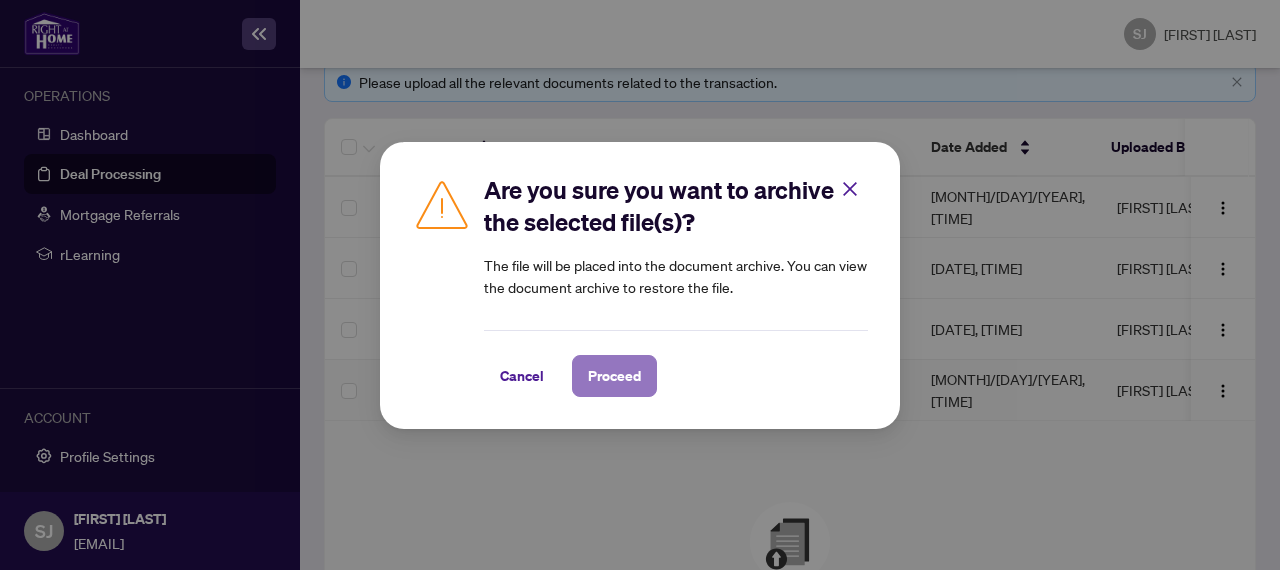 click on "Proceed" at bounding box center (614, 376) 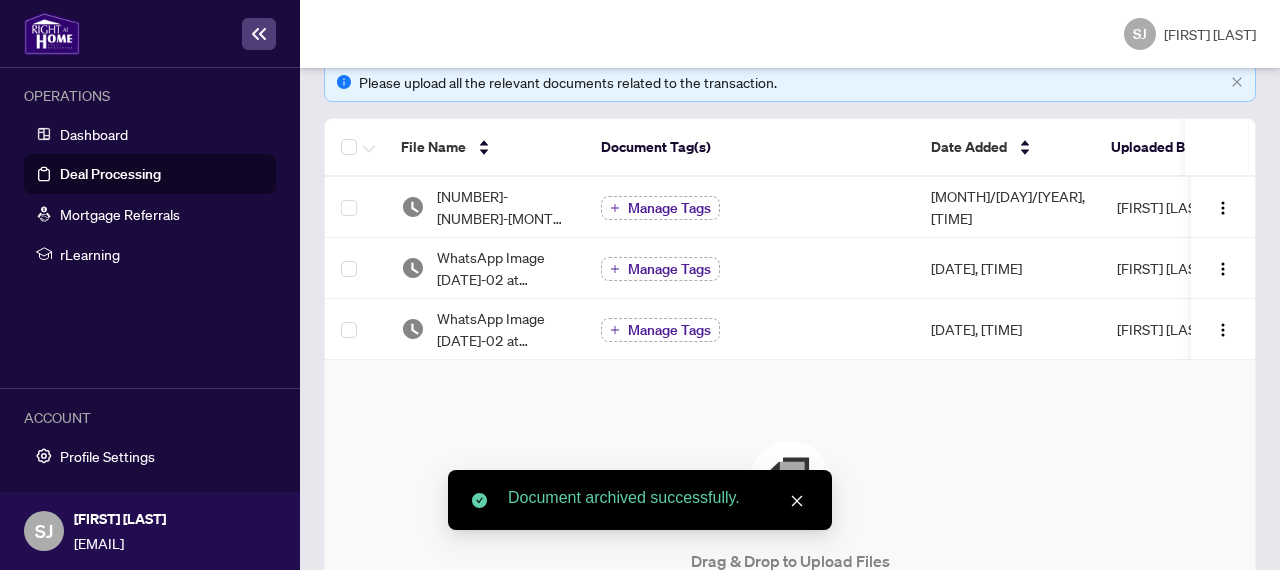 scroll, scrollTop: 591, scrollLeft: 0, axis: vertical 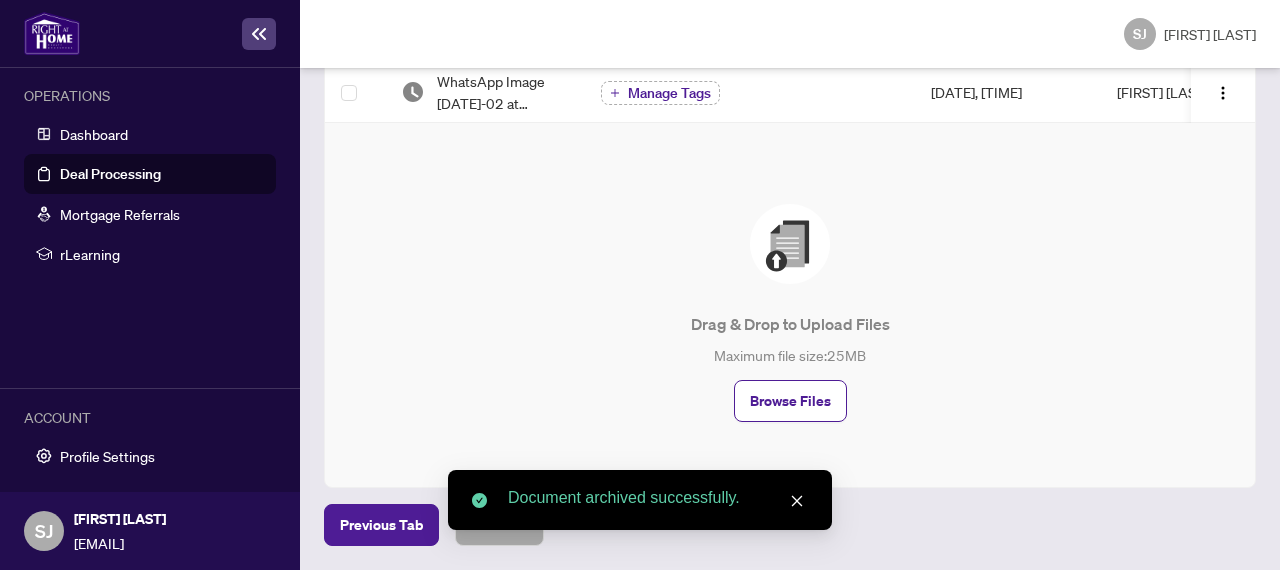 click on "Drag & Drop to Upload Files Maximum file size:  25  MB Browse Files" at bounding box center [790, 313] 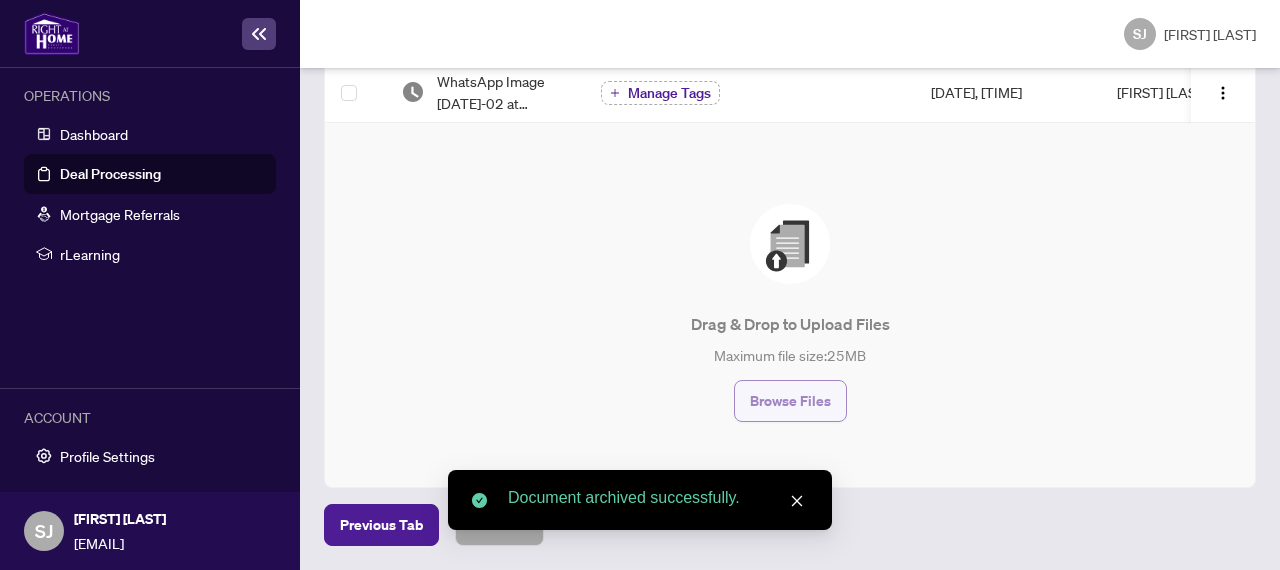 click on "Browse Files" at bounding box center (790, 401) 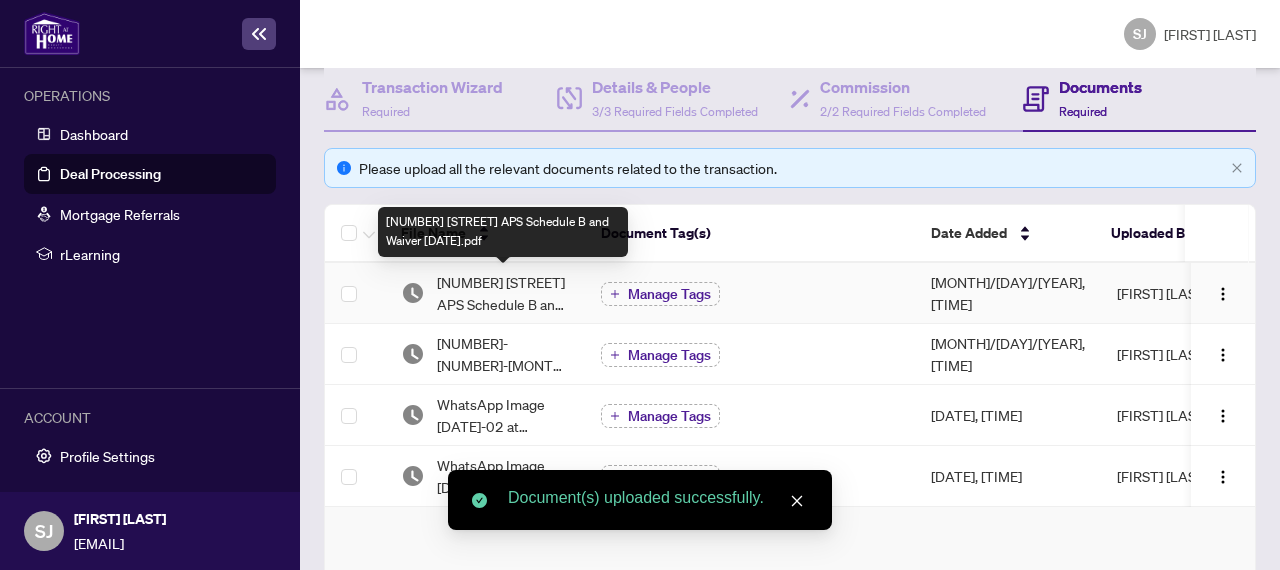 click on "19 Cantex Crt APS  Schedule B and Waiver July 1 2025.pdf" at bounding box center (503, 293) 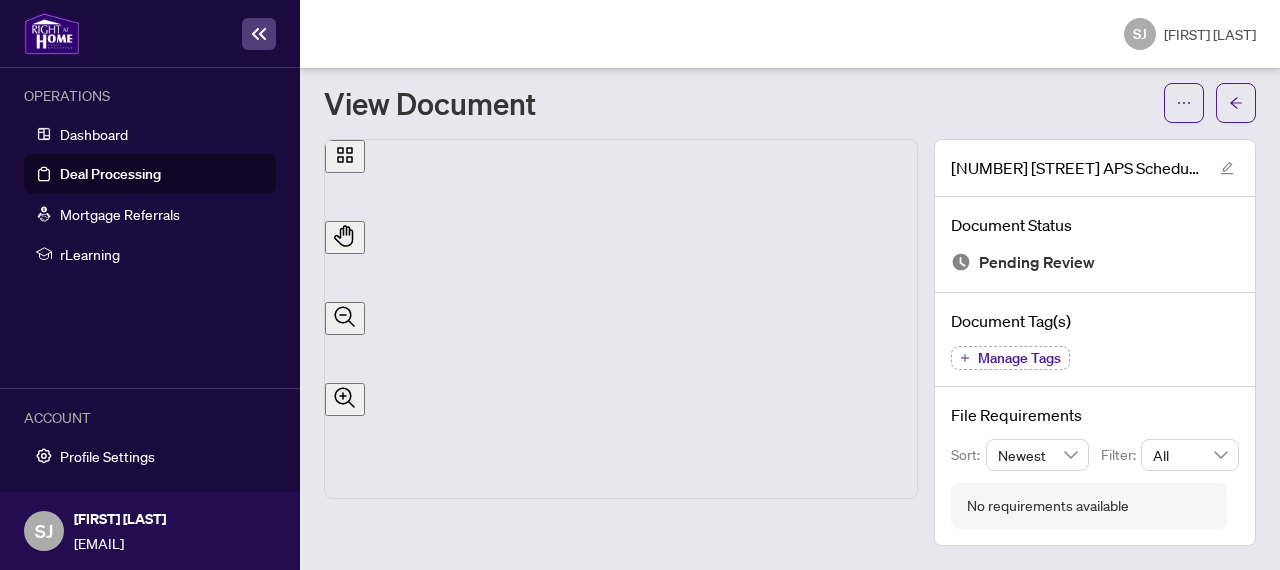 scroll, scrollTop: 46, scrollLeft: 0, axis: vertical 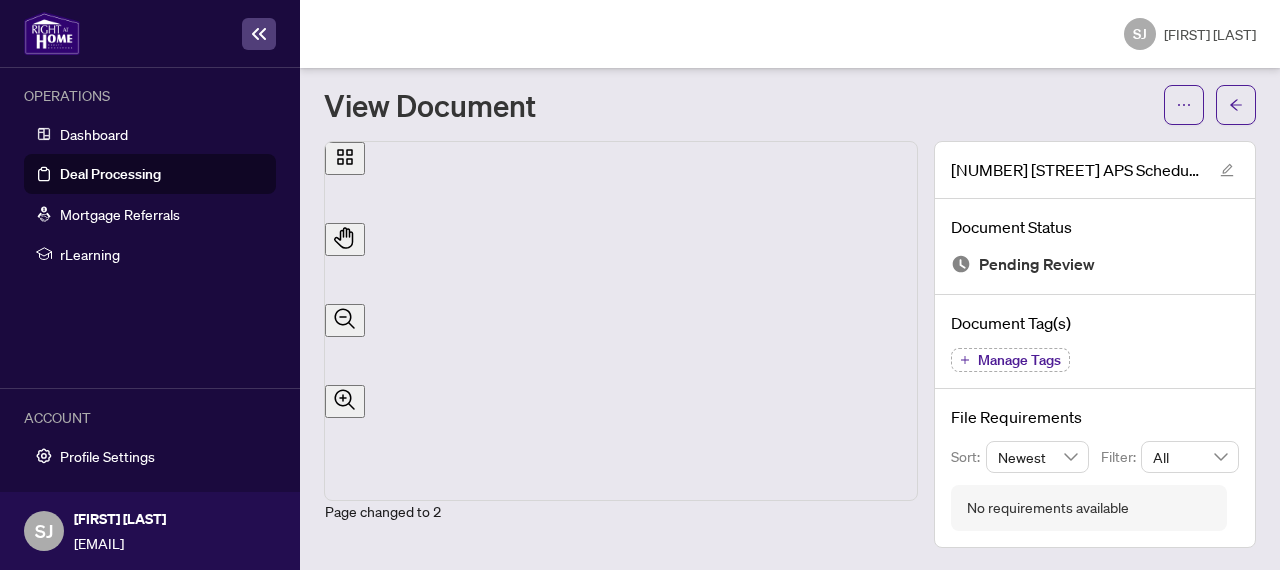click on "Deal Processing" at bounding box center [110, 174] 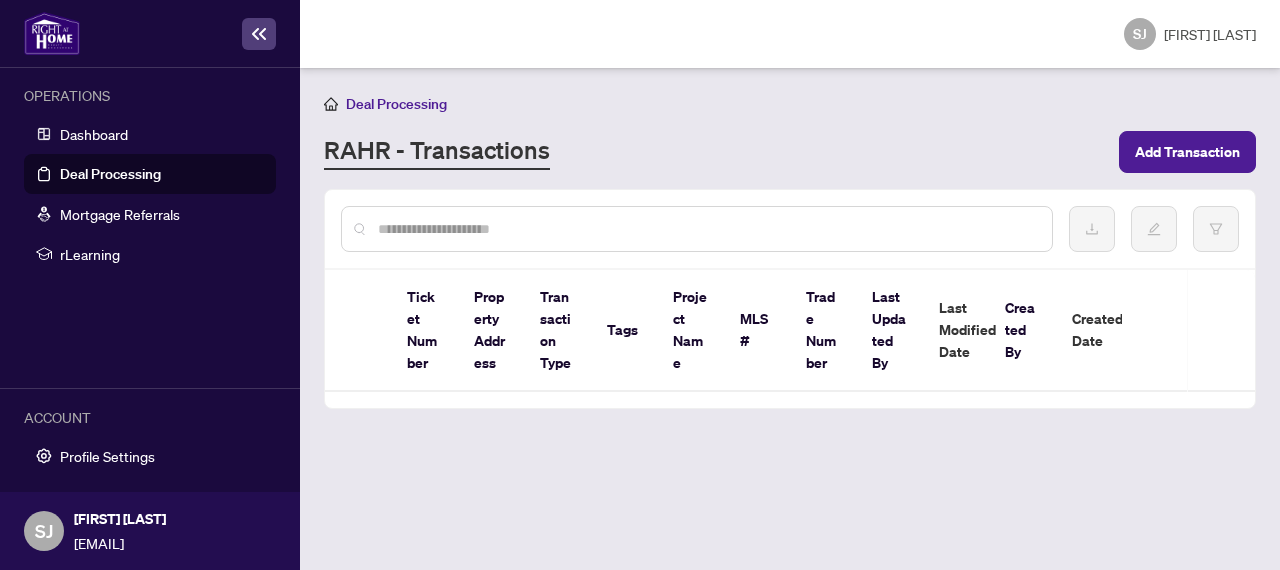 scroll, scrollTop: 0, scrollLeft: 0, axis: both 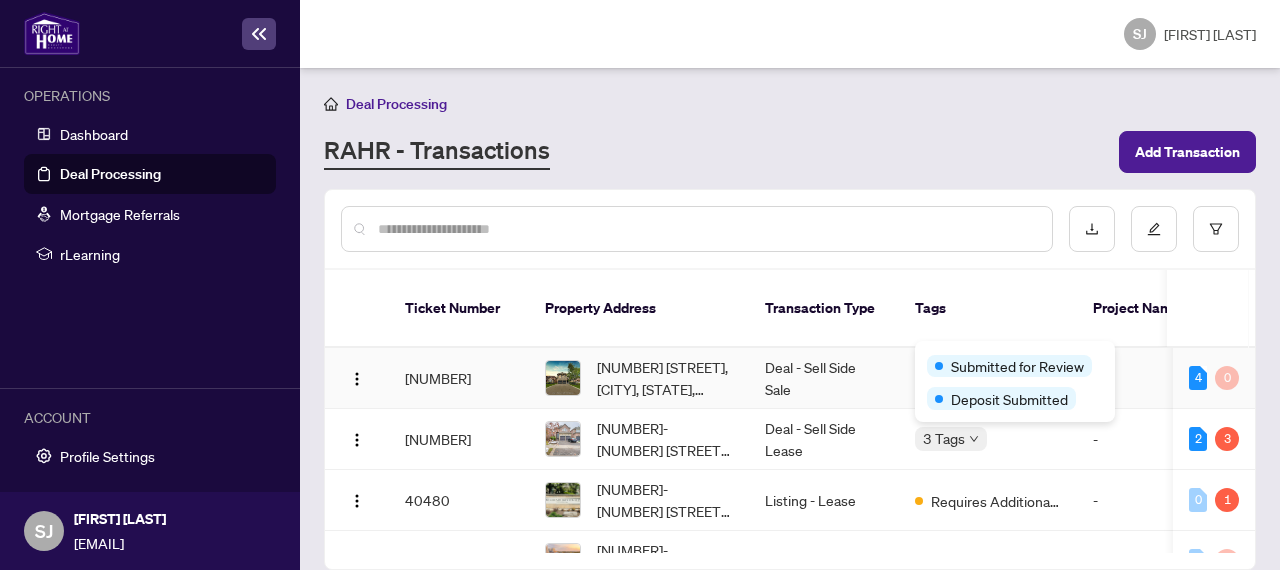 click on "Submitted for Review Deposit Submitted" at bounding box center (1015, 381) 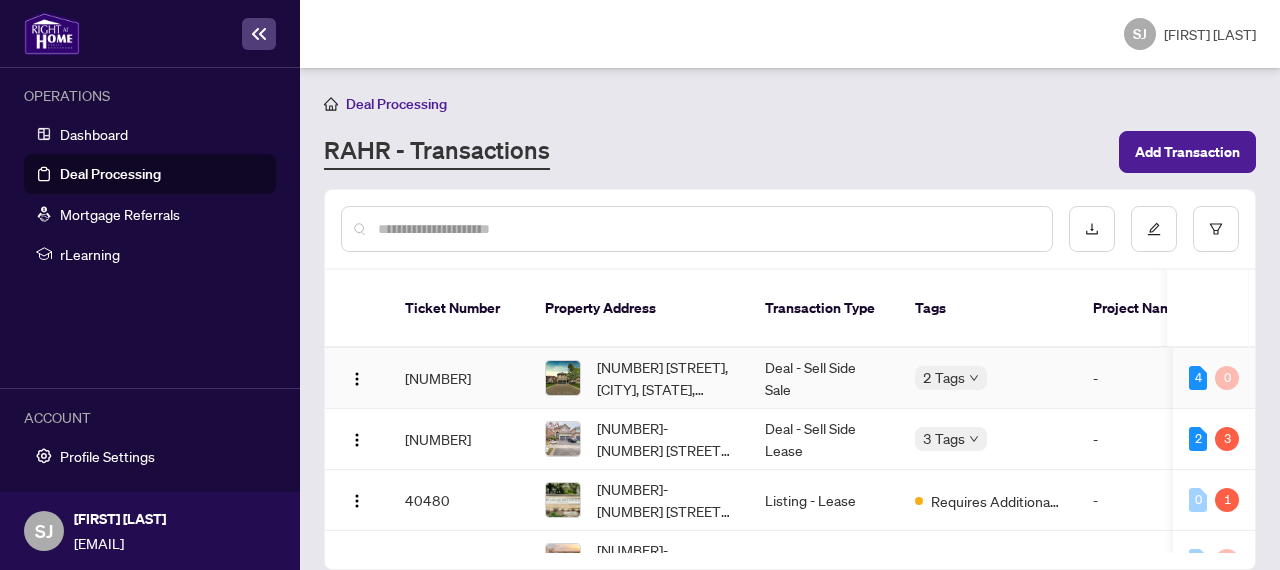 click on "Deal - Sell Side Sale" at bounding box center (824, 378) 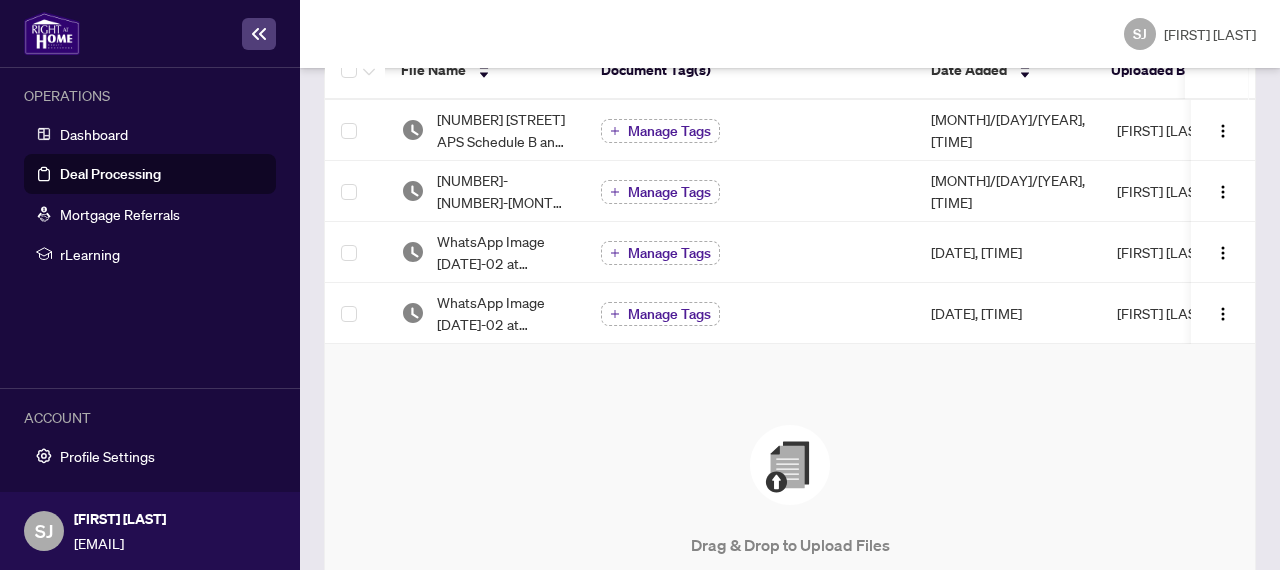 scroll, scrollTop: 362, scrollLeft: 0, axis: vertical 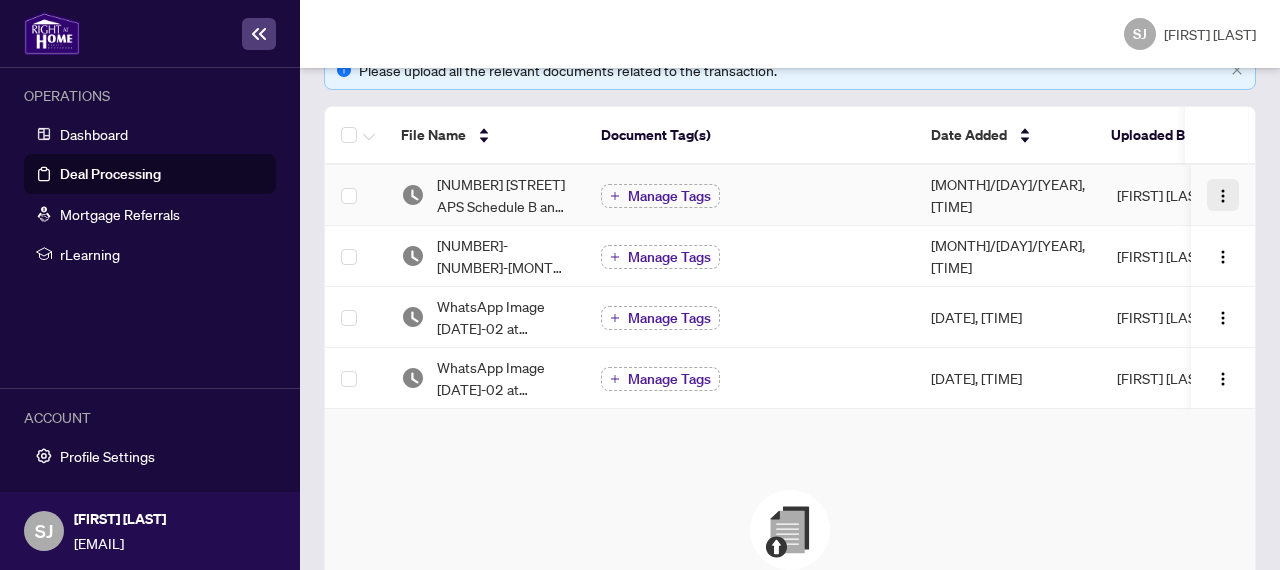 click at bounding box center [1223, 196] 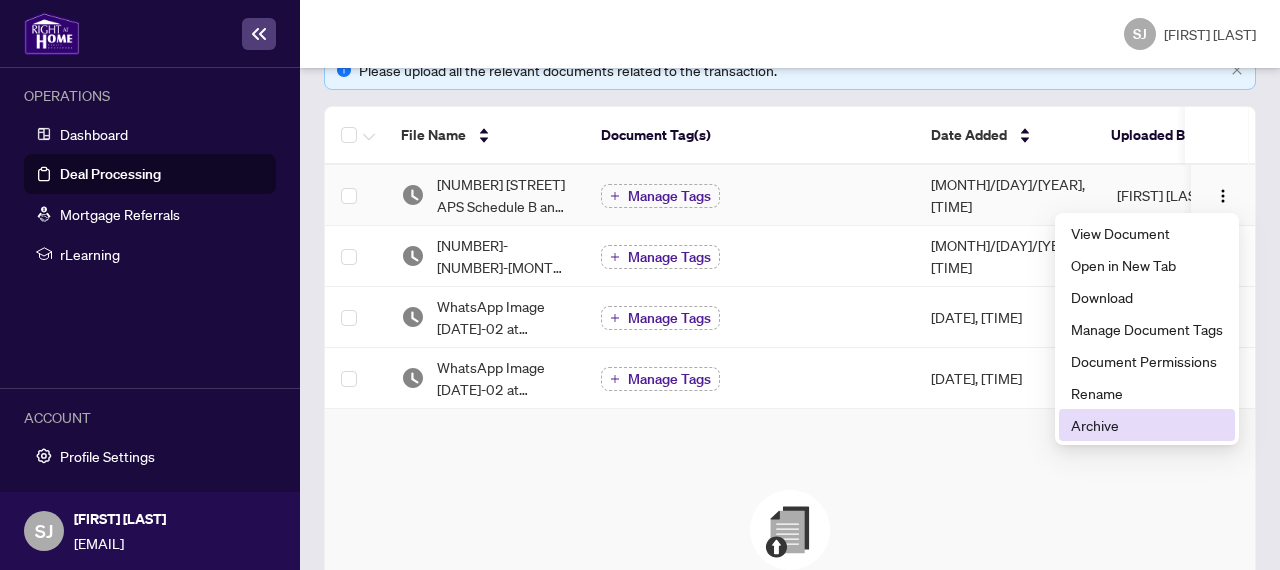click on "Archive" at bounding box center (1147, 425) 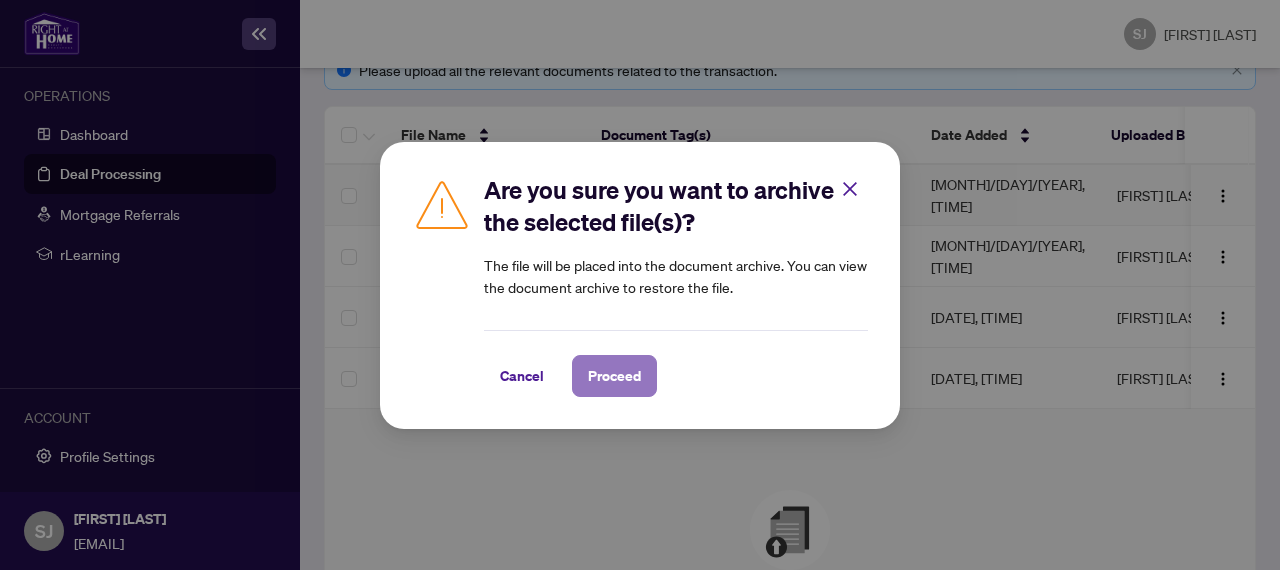 click on "Proceed" at bounding box center (614, 376) 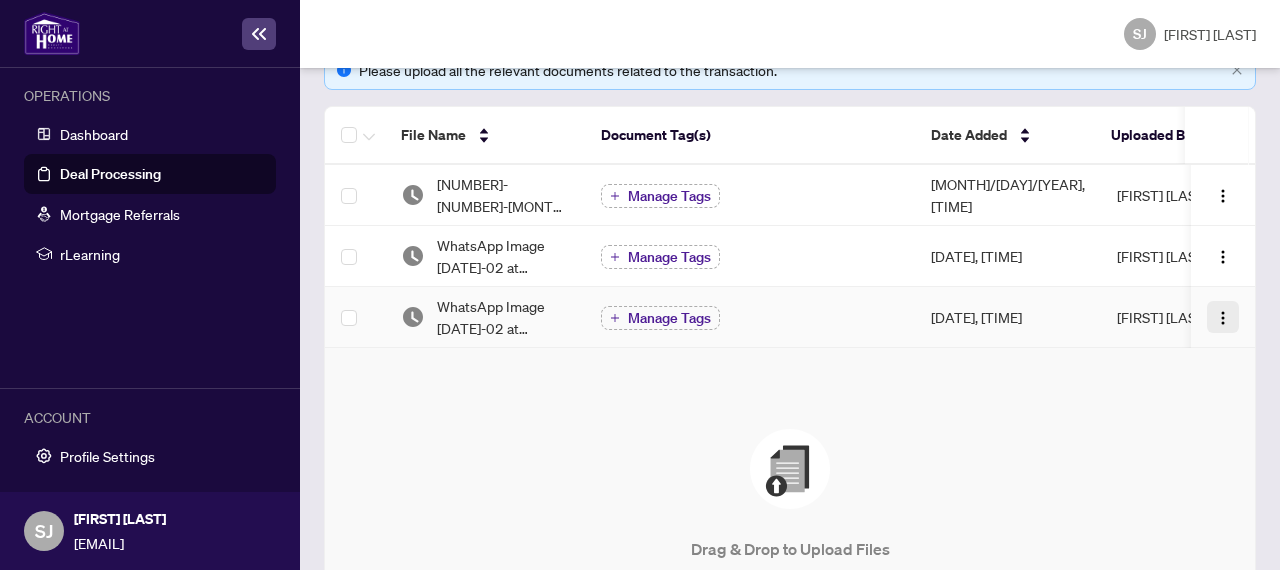 click at bounding box center [1223, 318] 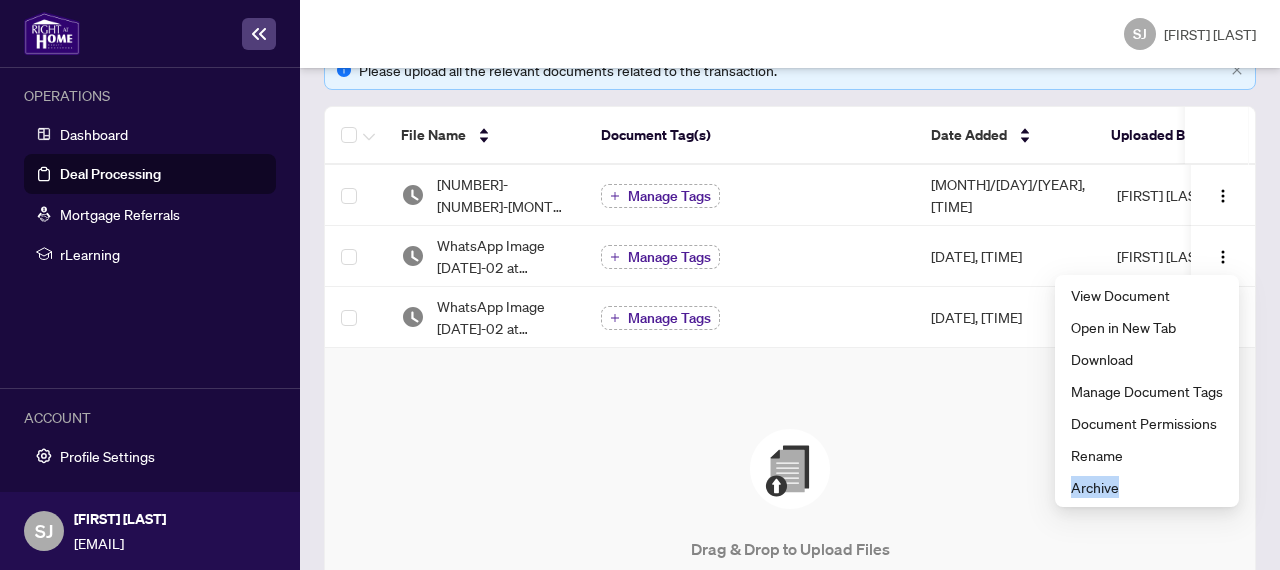 scroll, scrollTop: 591, scrollLeft: 0, axis: vertical 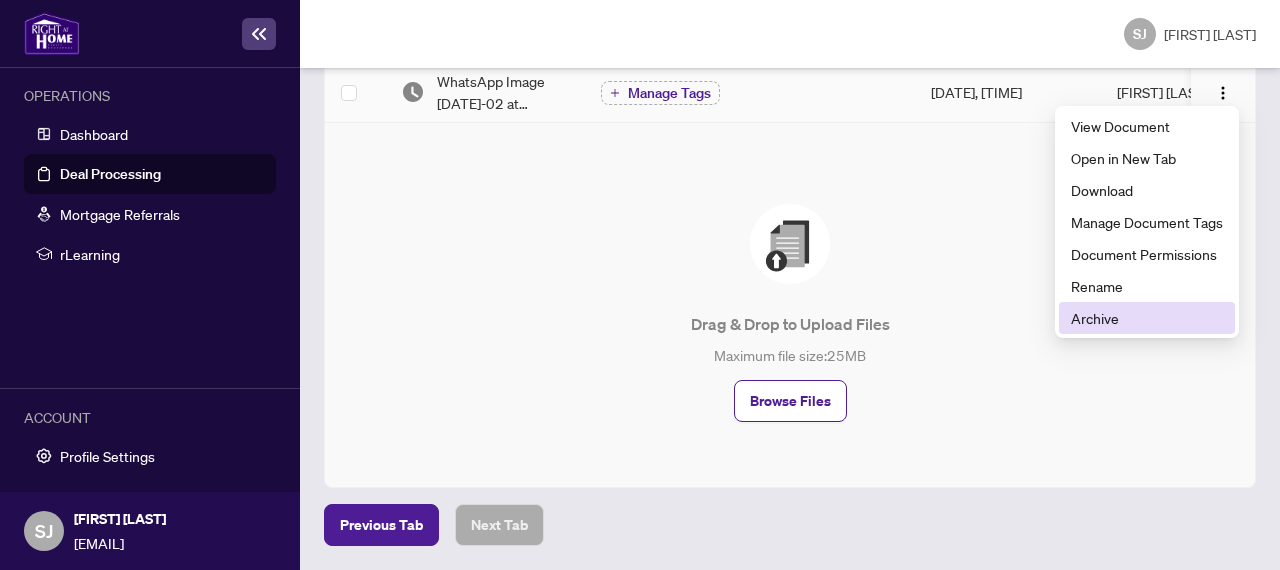 click on "Archive" at bounding box center [1147, 318] 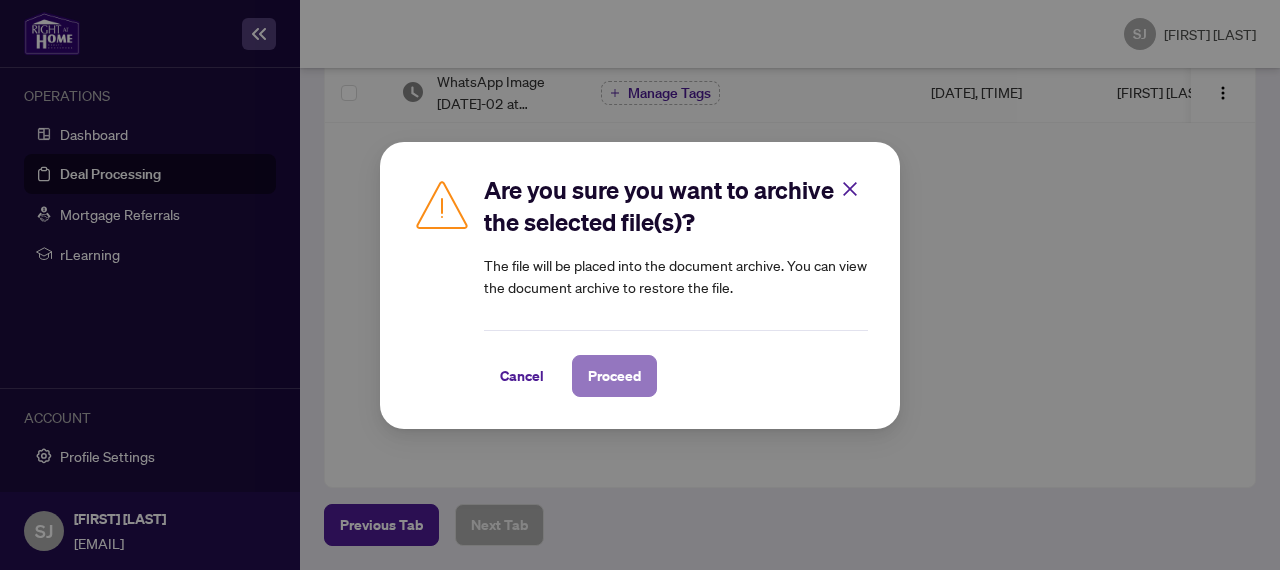 click on "Proceed" at bounding box center (614, 376) 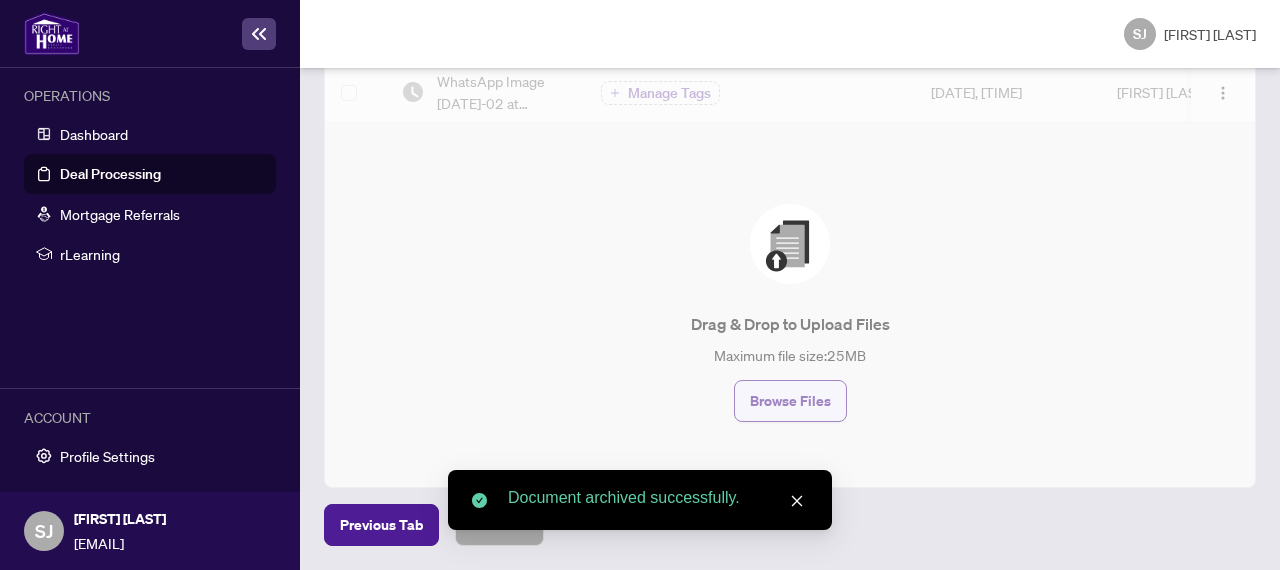 scroll, scrollTop: 530, scrollLeft: 0, axis: vertical 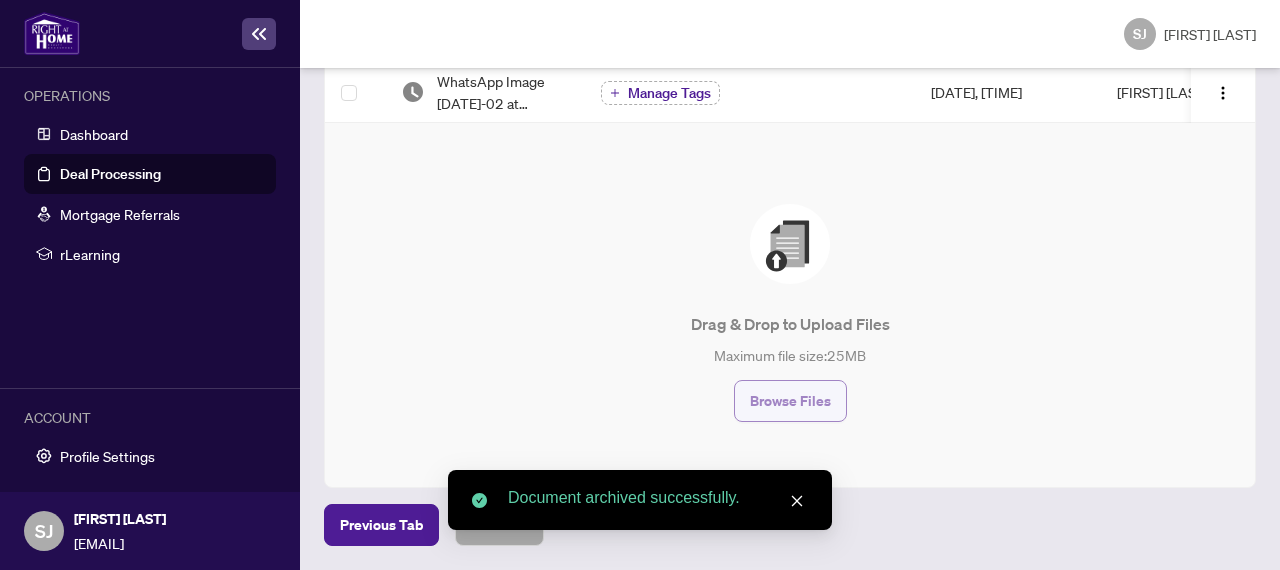 click on "Browse Files" at bounding box center (790, 401) 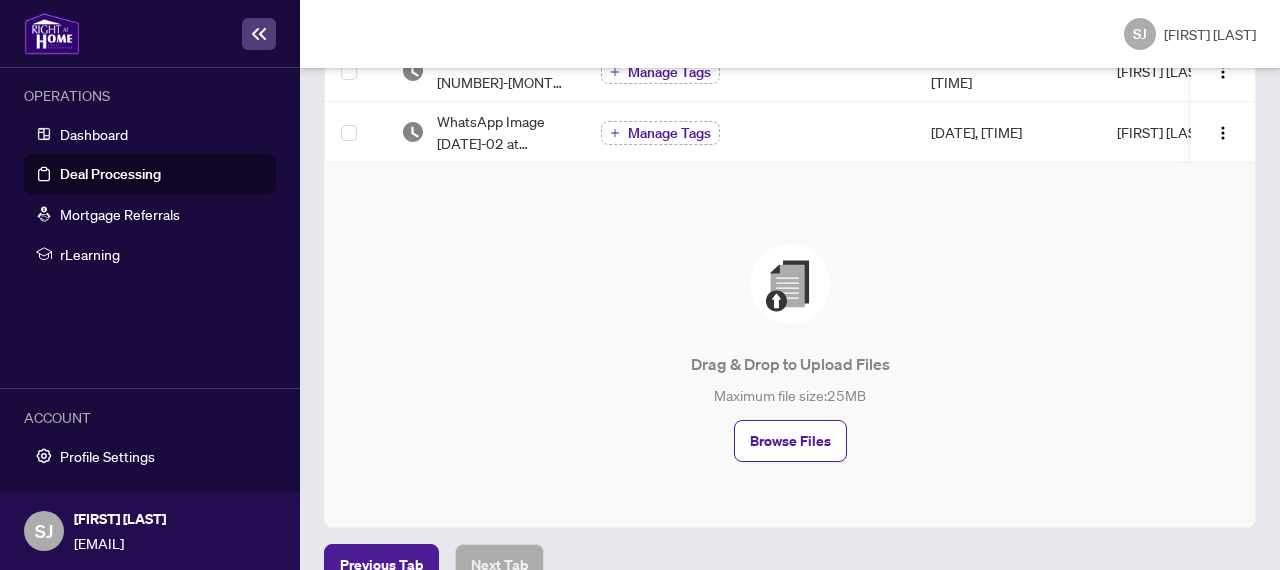 scroll, scrollTop: 652, scrollLeft: 0, axis: vertical 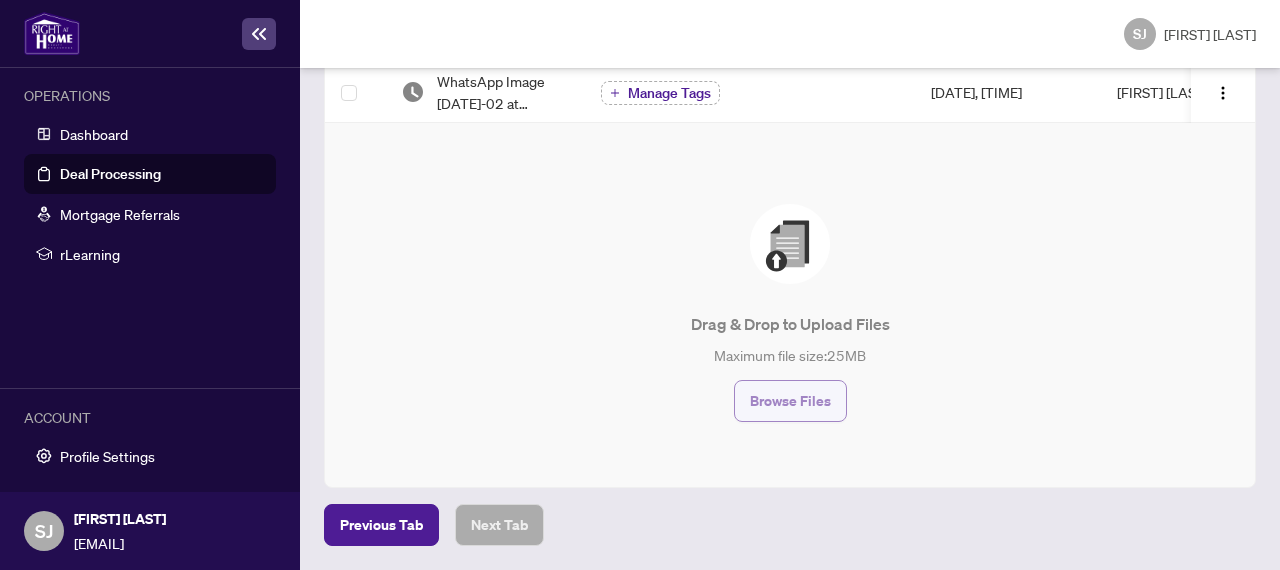 click on "Browse Files" at bounding box center (790, 401) 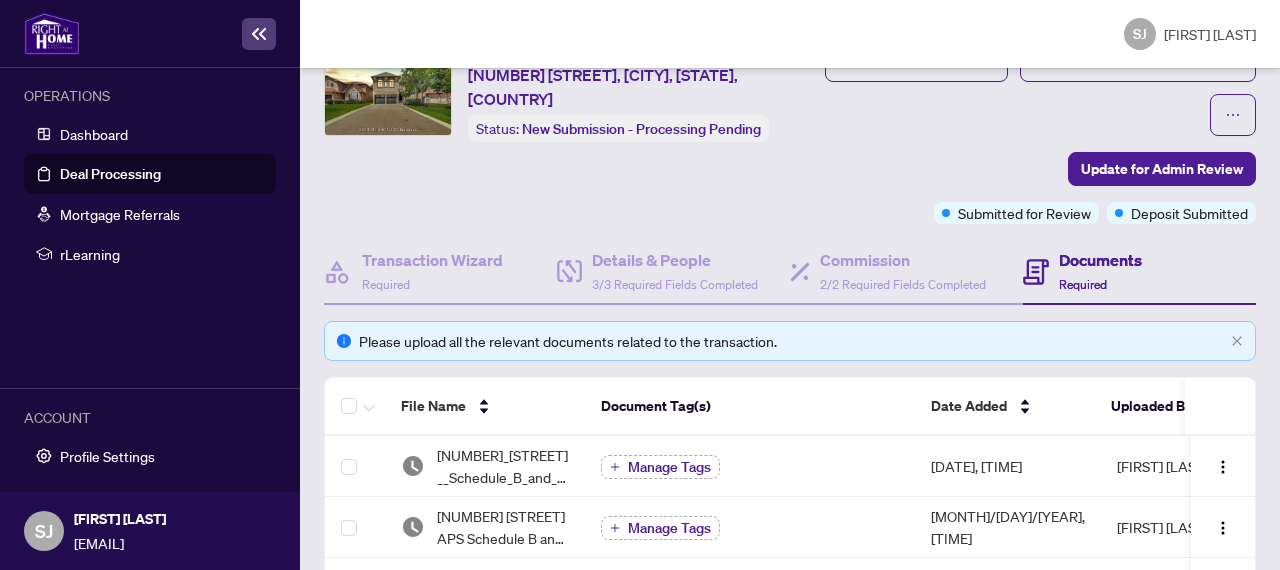scroll, scrollTop: 0, scrollLeft: 0, axis: both 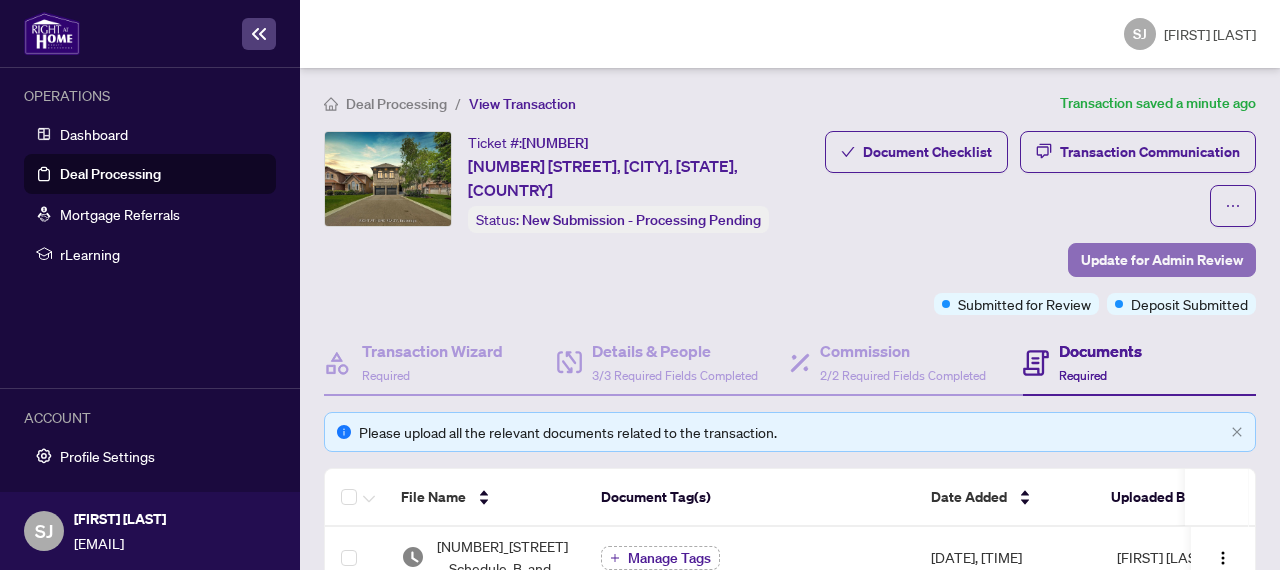 click on "Update for Admin Review" at bounding box center (1162, 260) 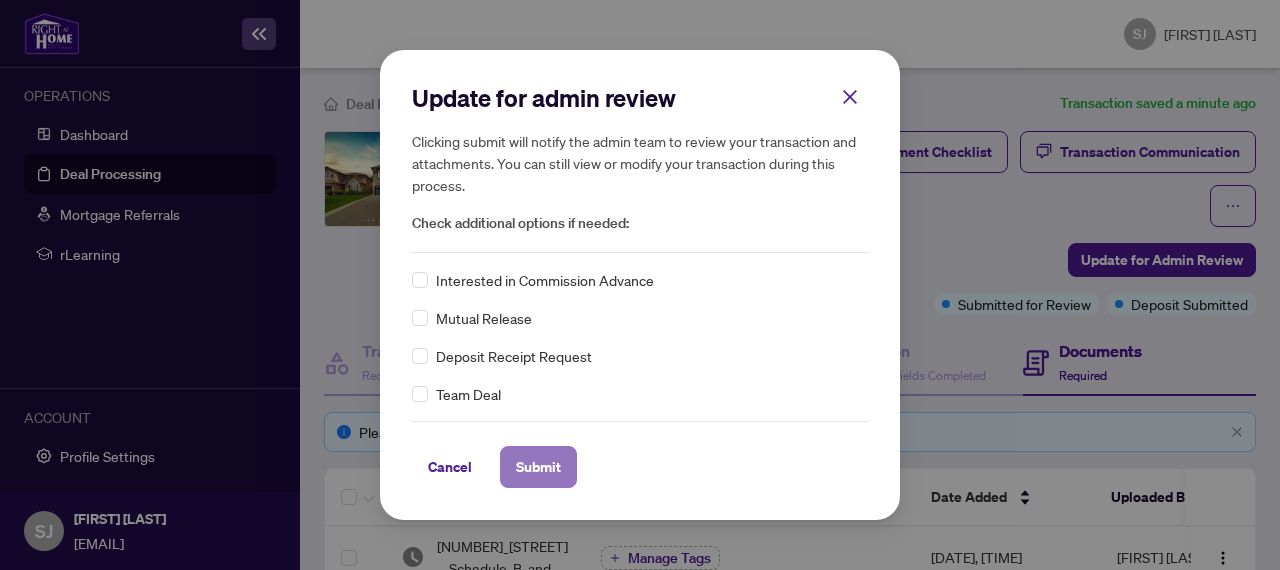 click on "Submit" at bounding box center (538, 467) 